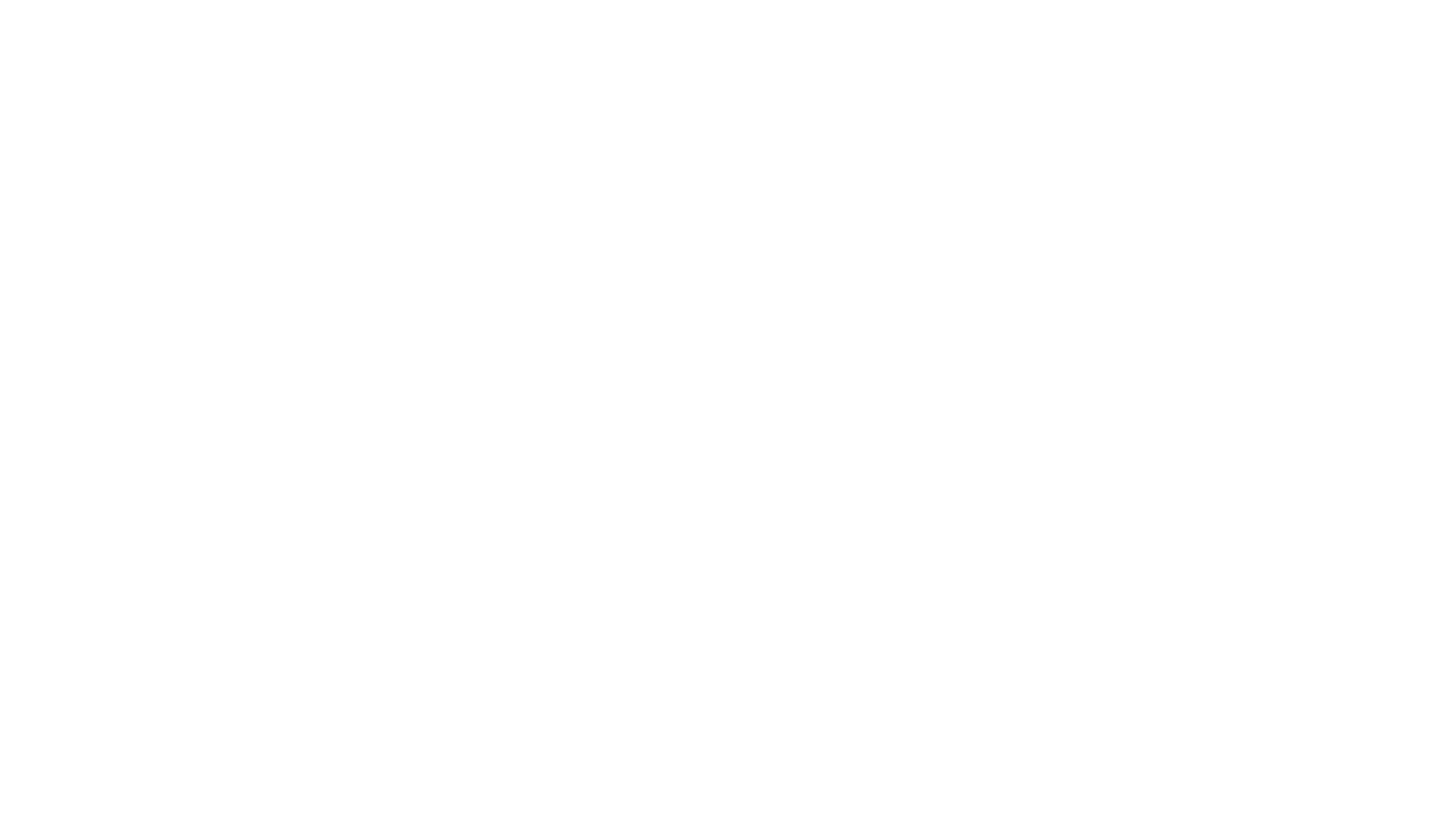 scroll, scrollTop: 0, scrollLeft: 0, axis: both 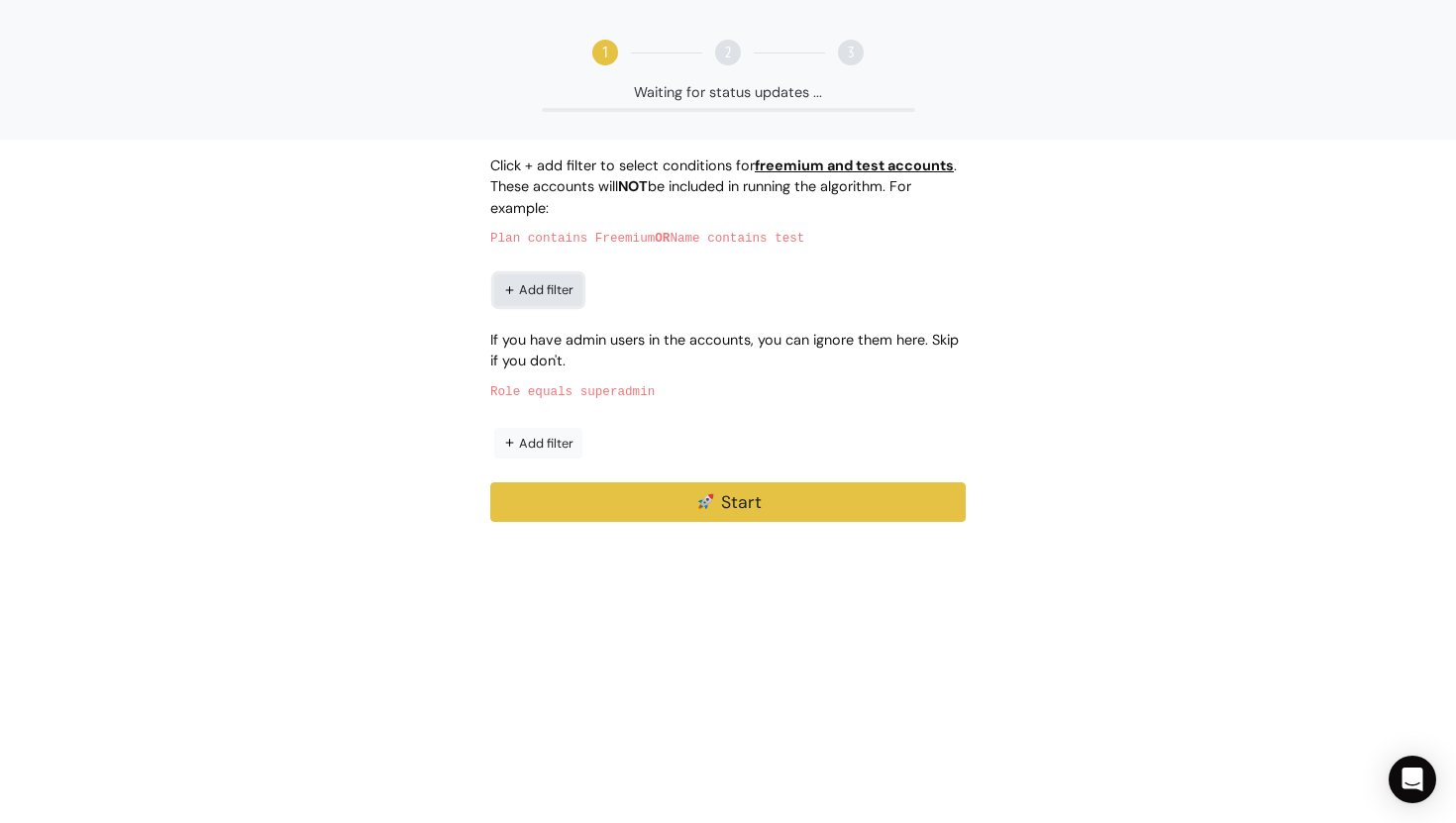 click on "Add filter" at bounding box center (538, 289) 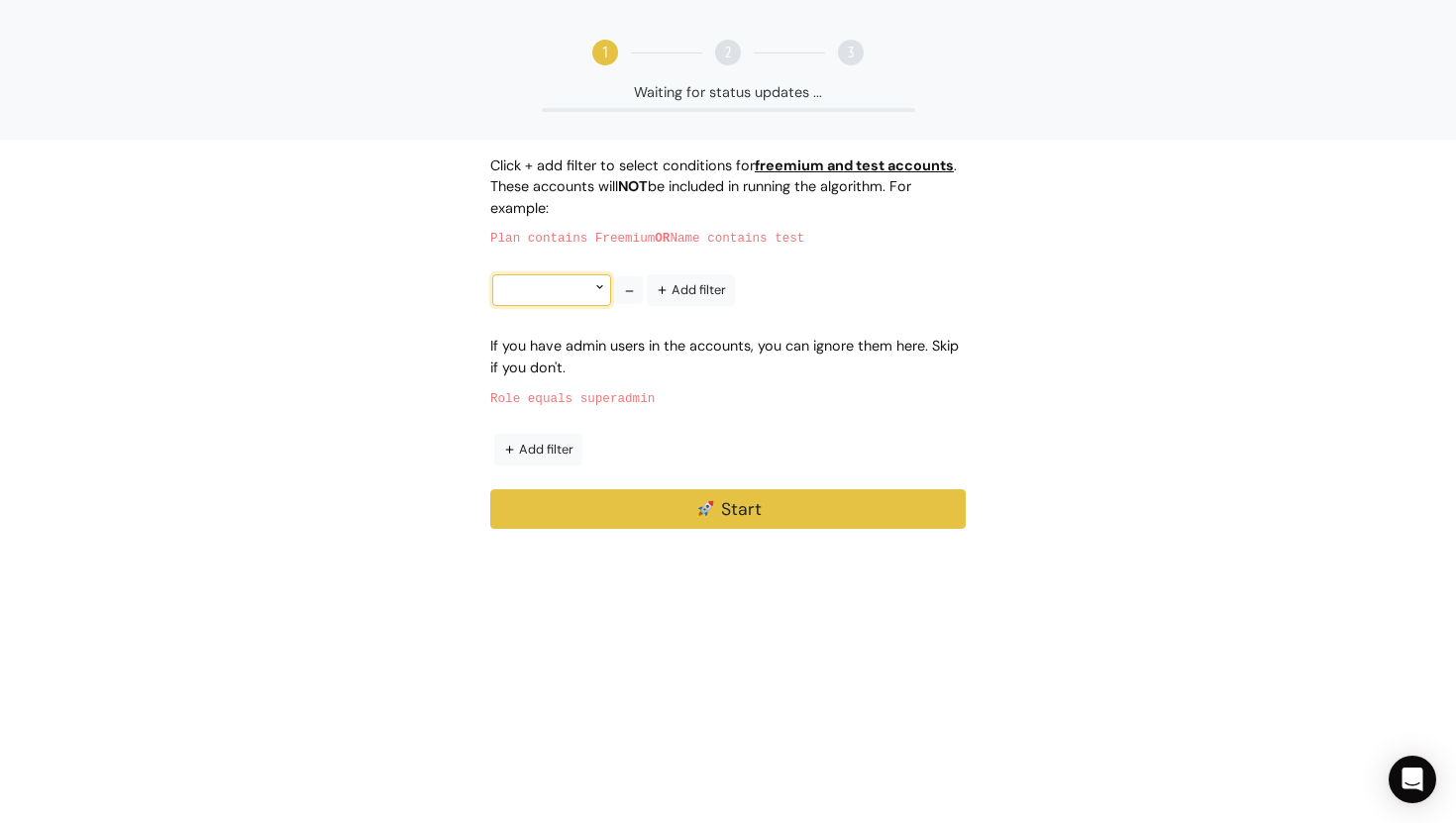 click at bounding box center [552, 289] 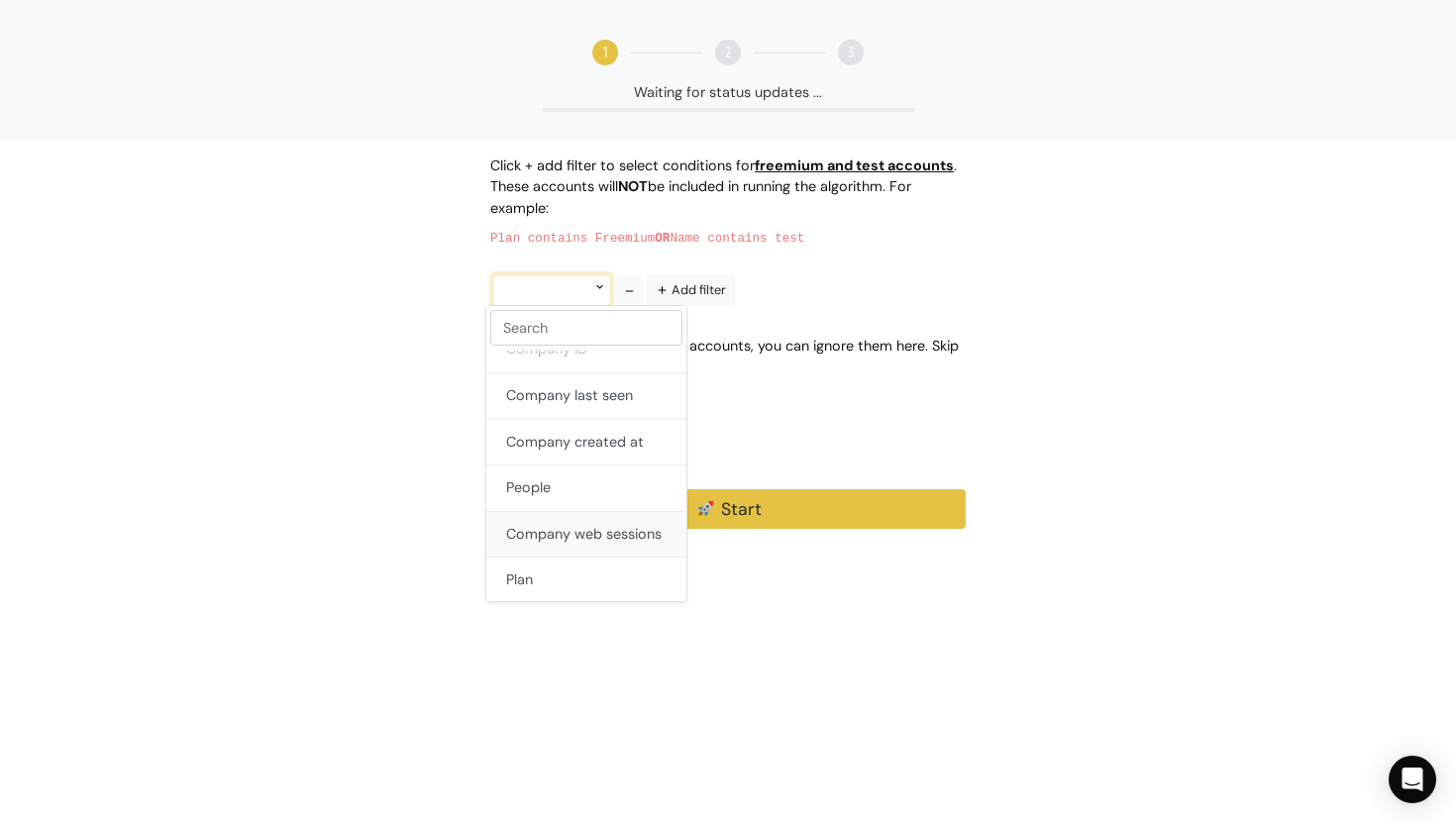 scroll, scrollTop: 57, scrollLeft: 0, axis: vertical 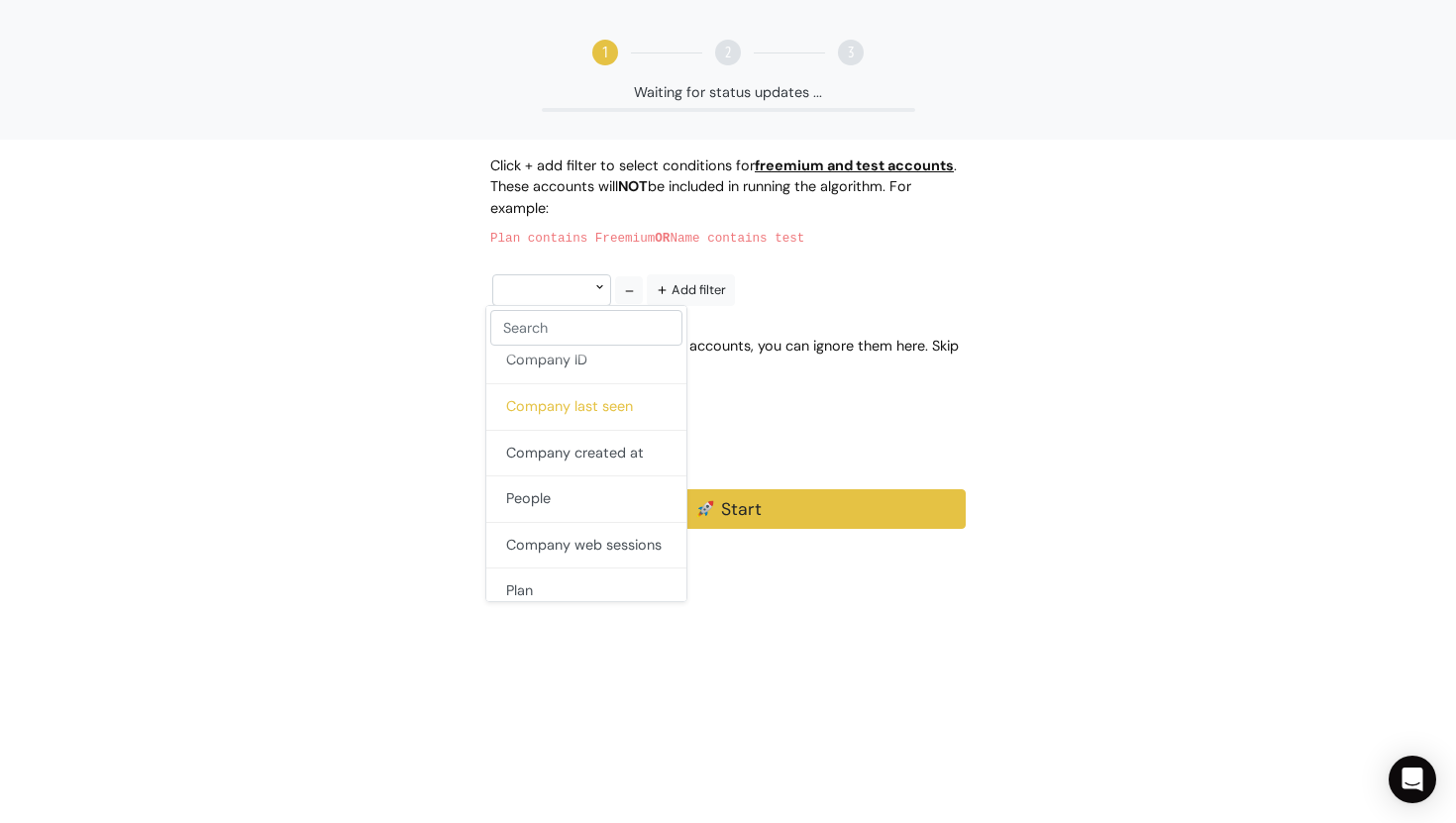 click on "Company last seen" at bounding box center [586, 407] 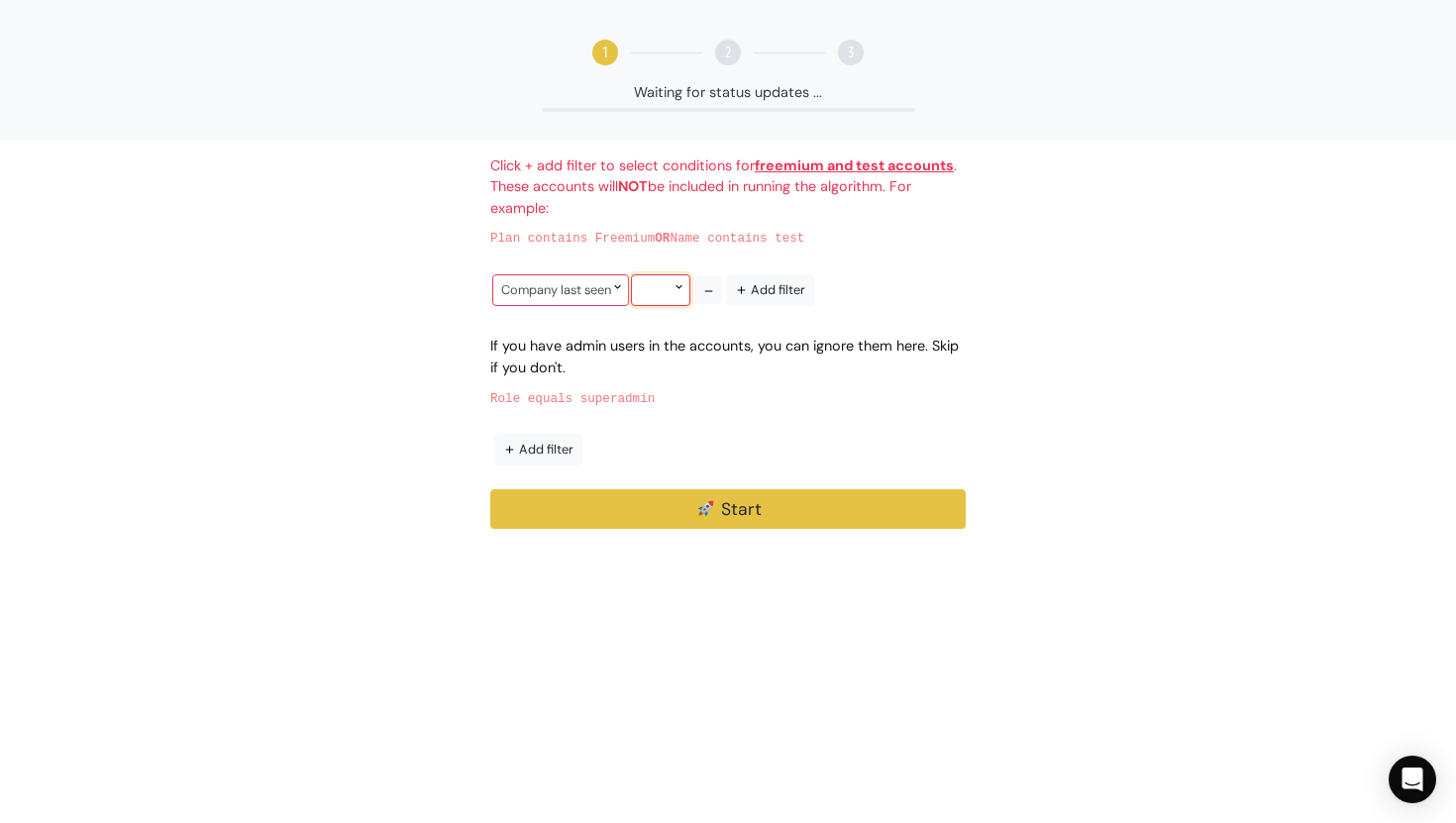 click 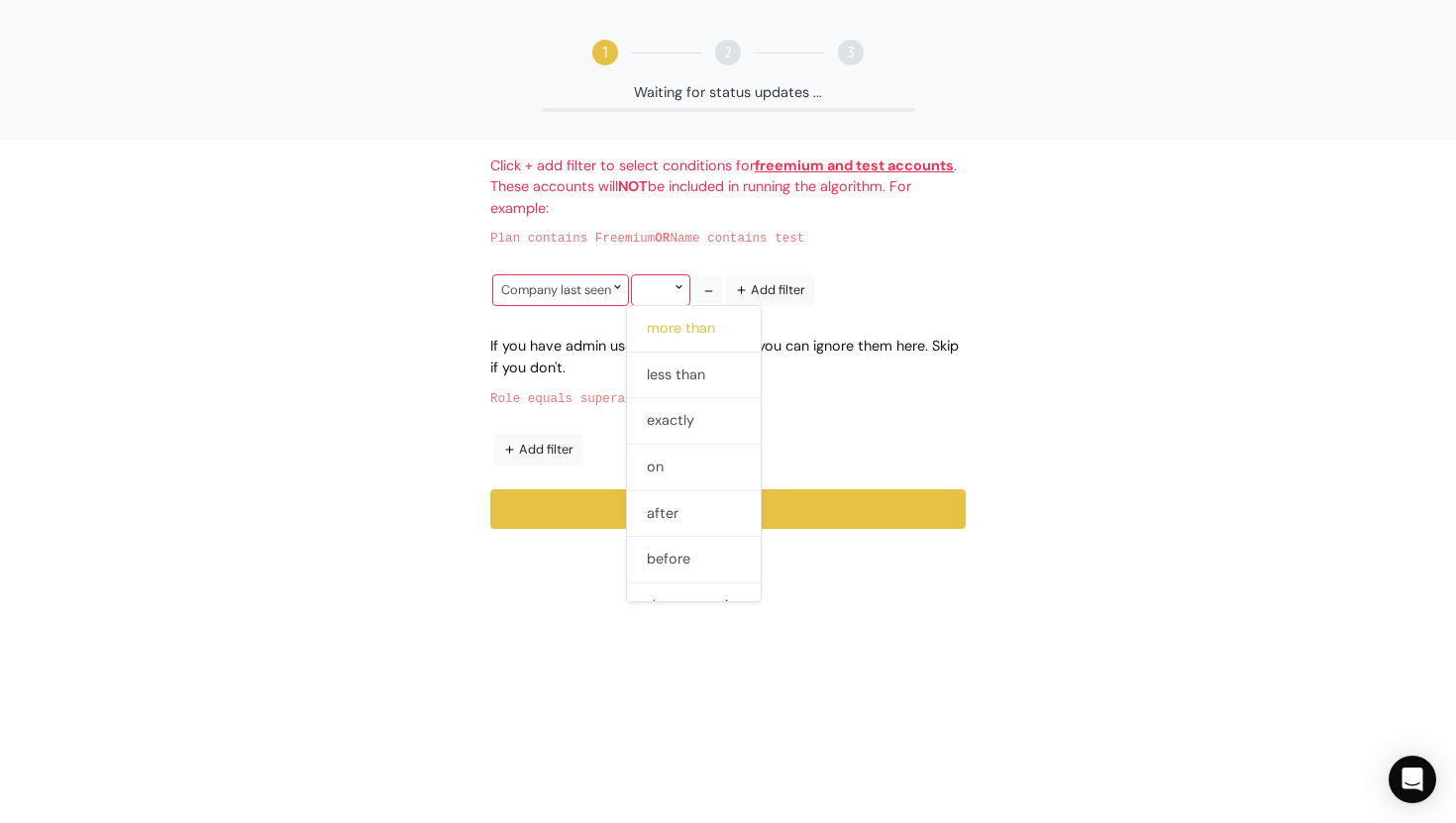 click on "more than" at bounding box center [693, 329] 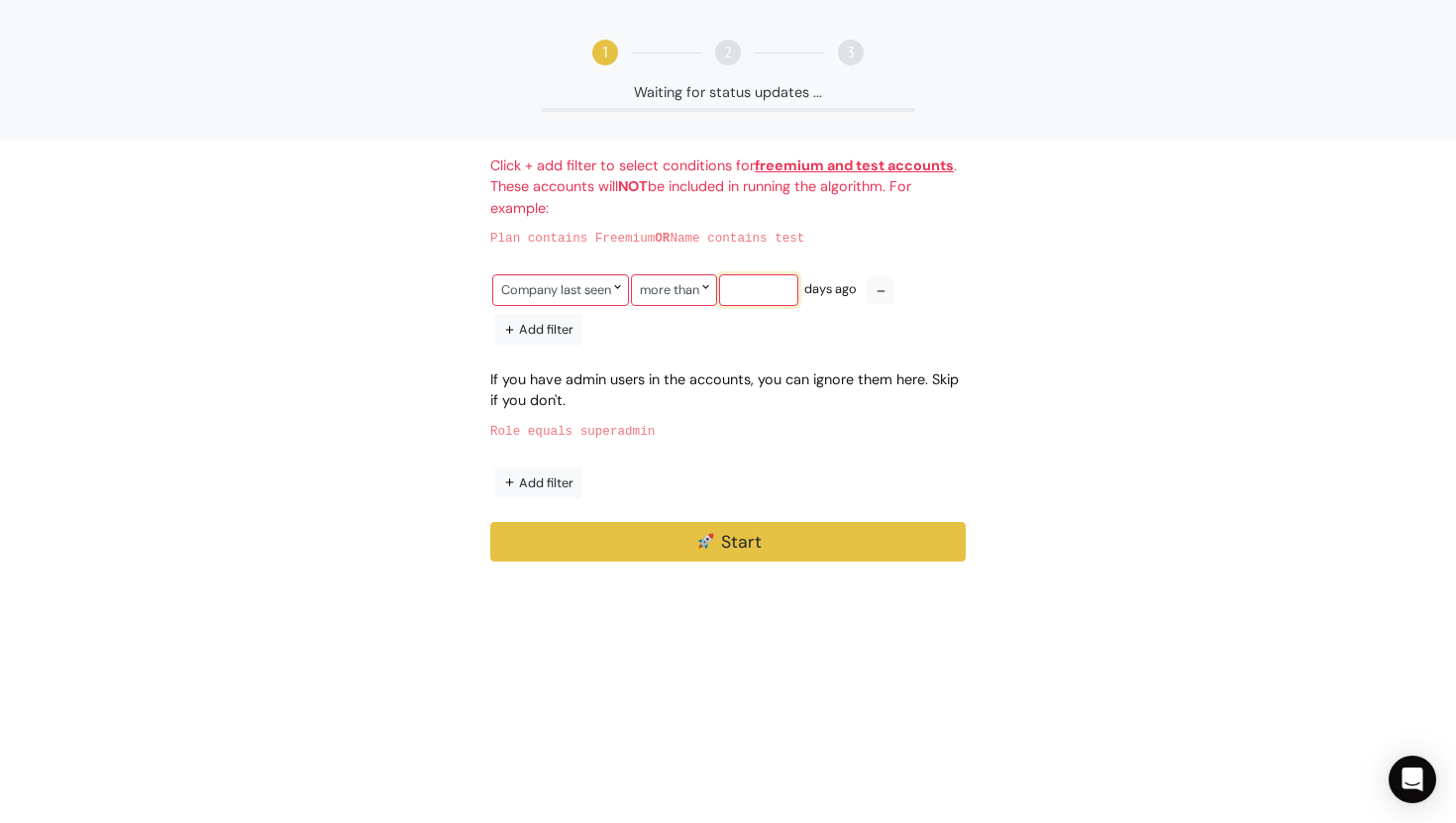 click at bounding box center [759, 289] 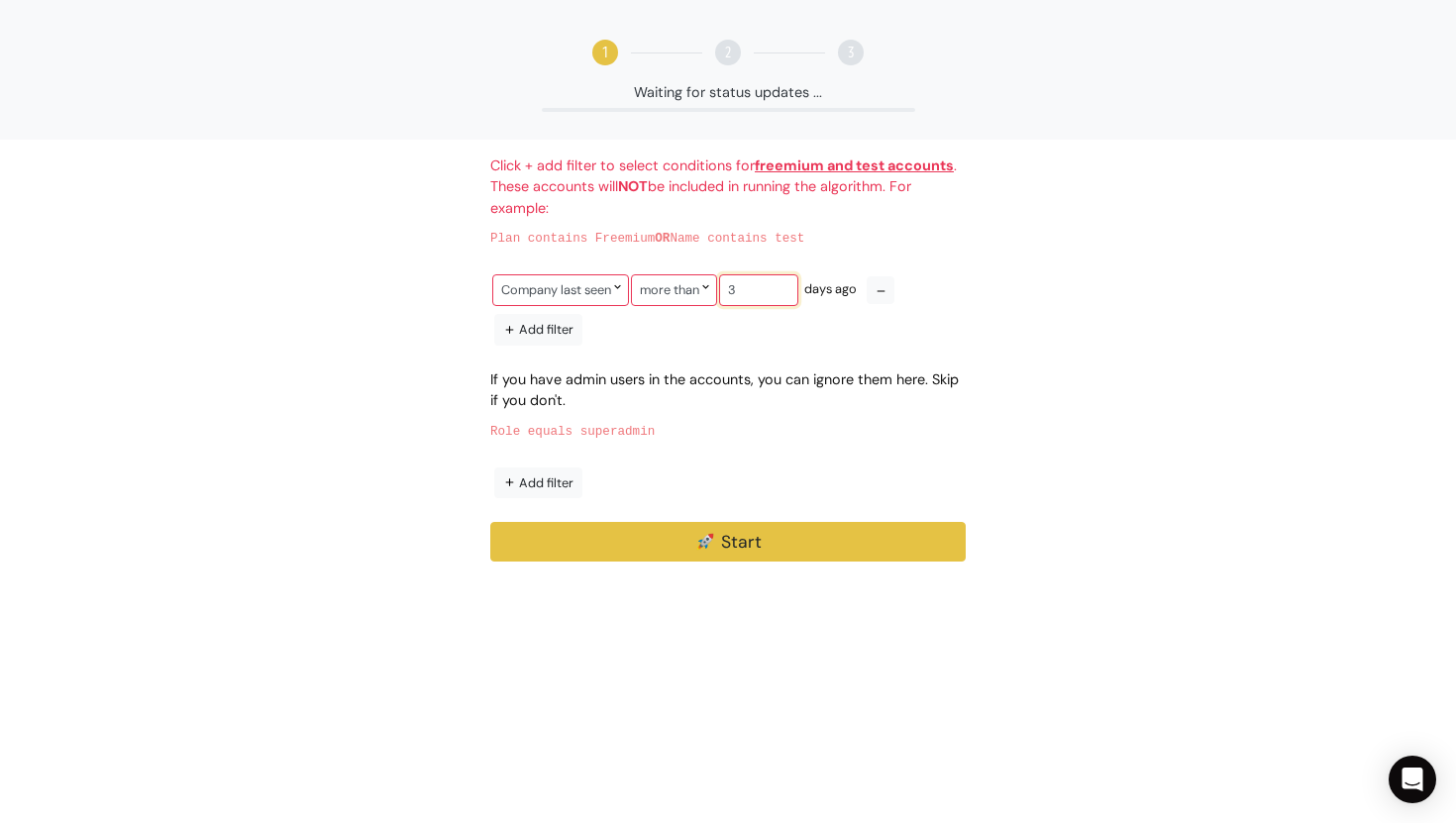 type on "30" 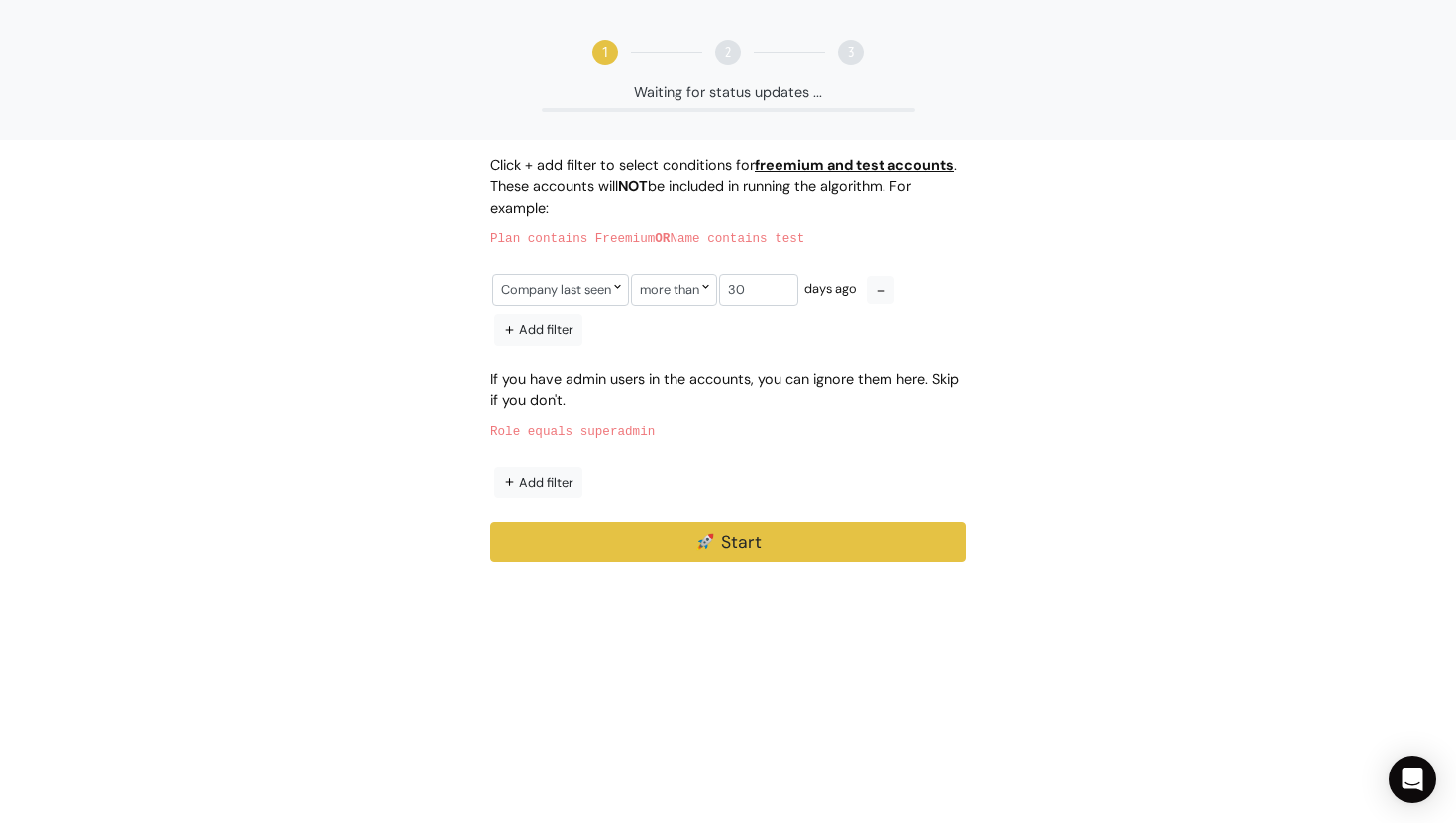 click on "1
2
3
Waiting for status updates ...
NaN %
We currently support computing customer health only, no lead scores yet(i.e. for apps that offer freemium plan, and try to convert users into paid customers).
Customer Health
Lead Score
Click + add filter to select conditions for  freemium and test accounts . These accounts will  NOT
OR" at bounding box center [728, 280] 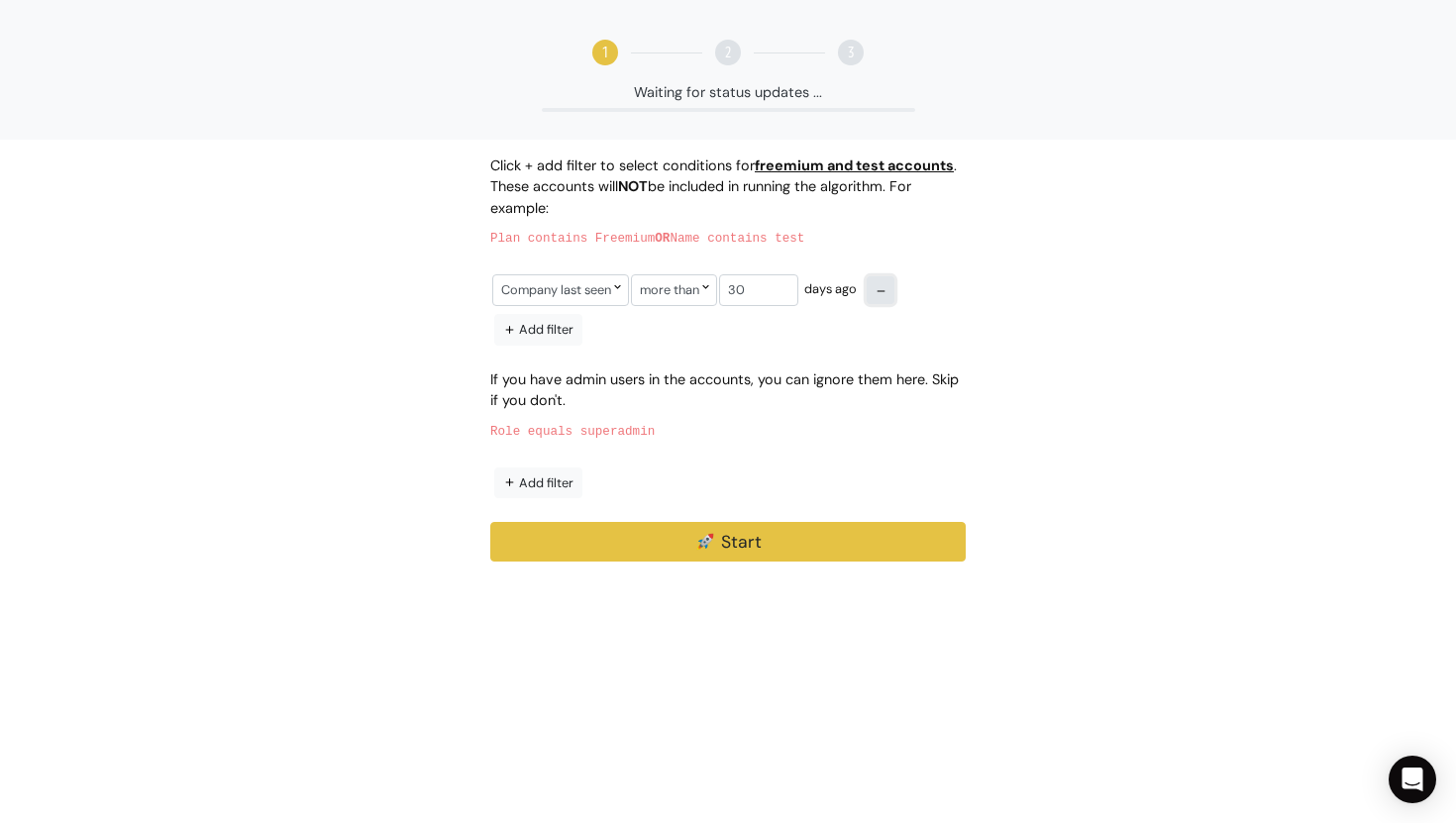 click 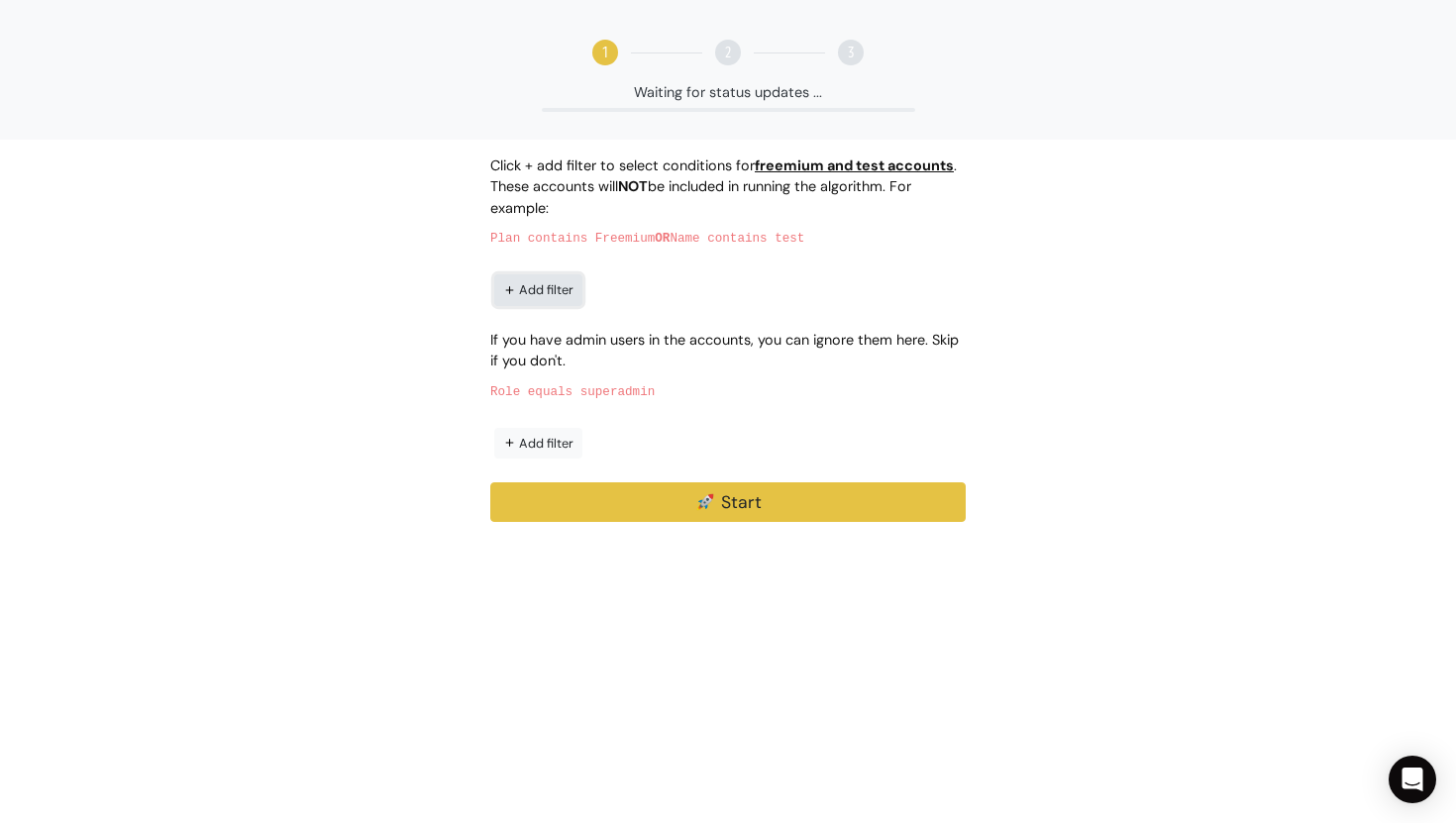 click on "Add filter" at bounding box center (538, 289) 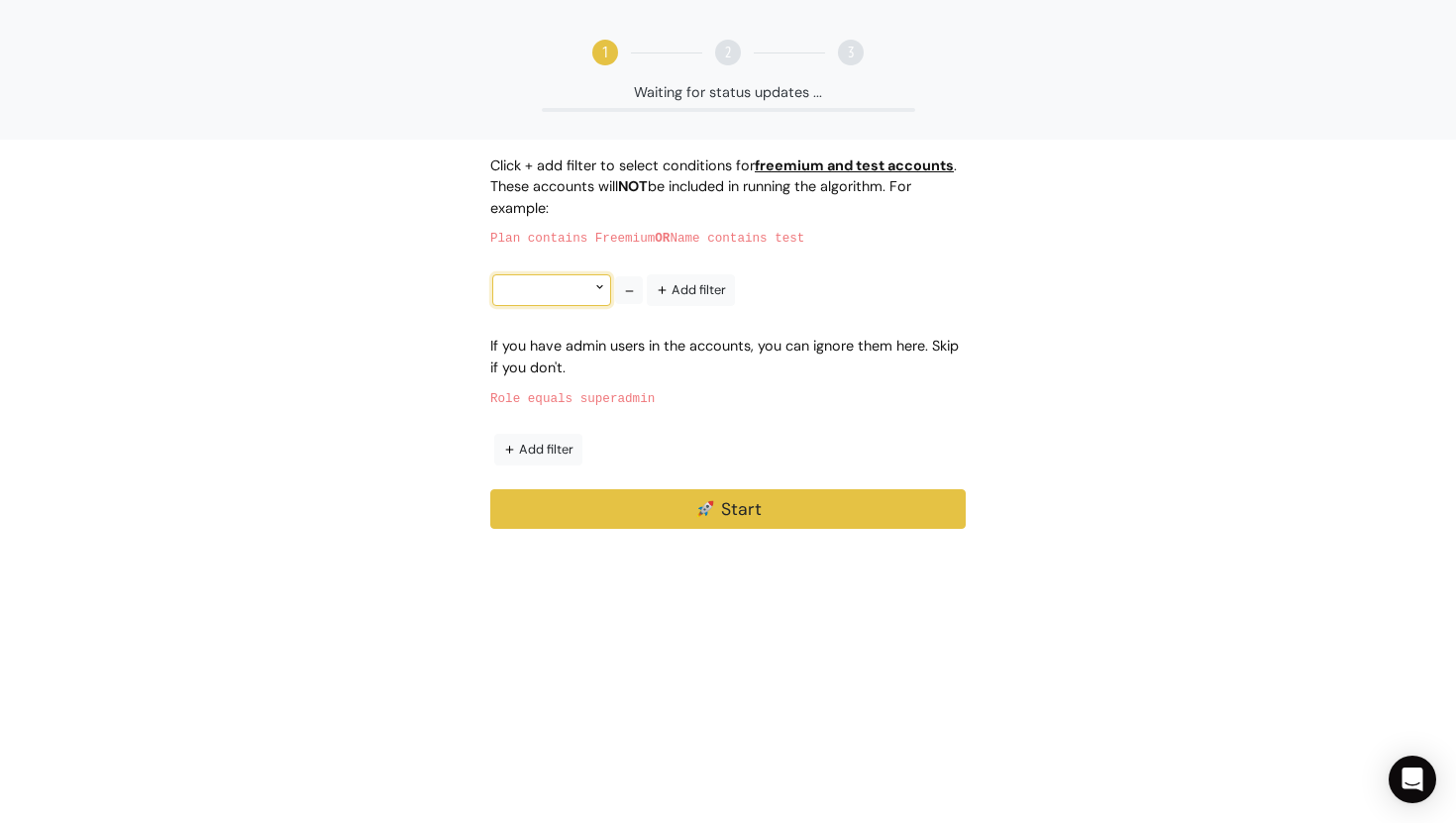click at bounding box center [552, 289] 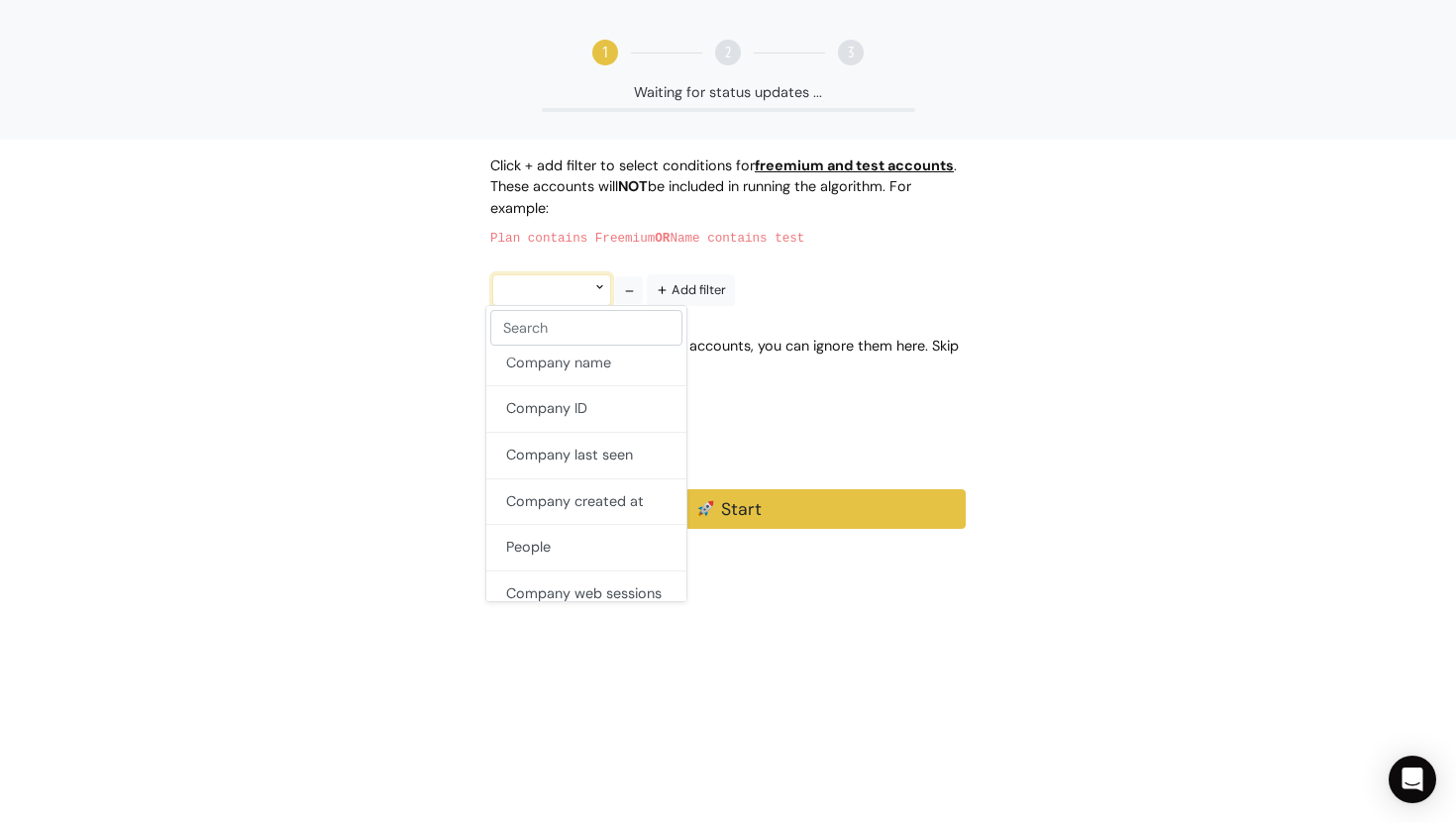 scroll, scrollTop: 0, scrollLeft: 0, axis: both 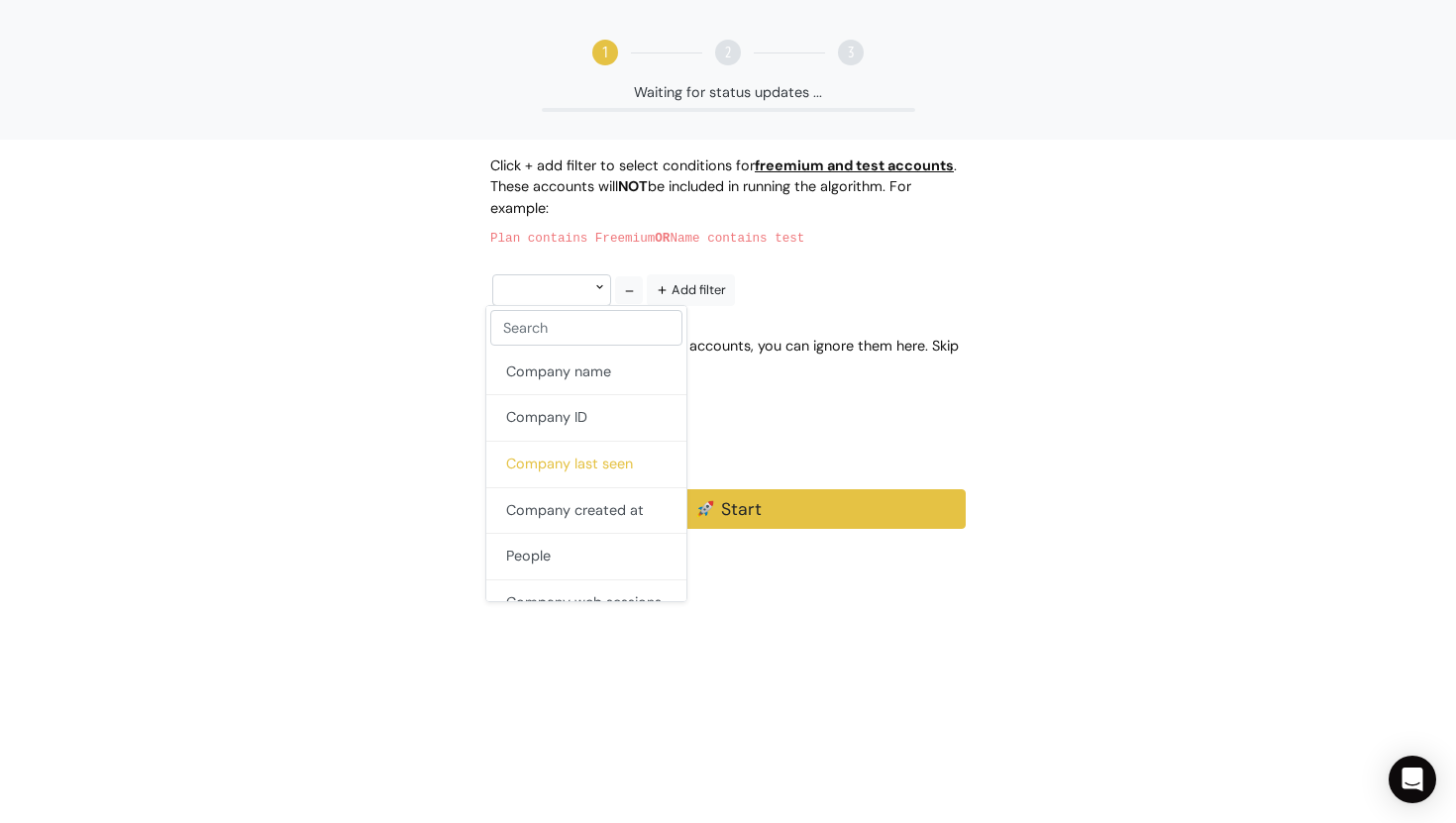 click on "Company last seen" at bounding box center (586, 464) 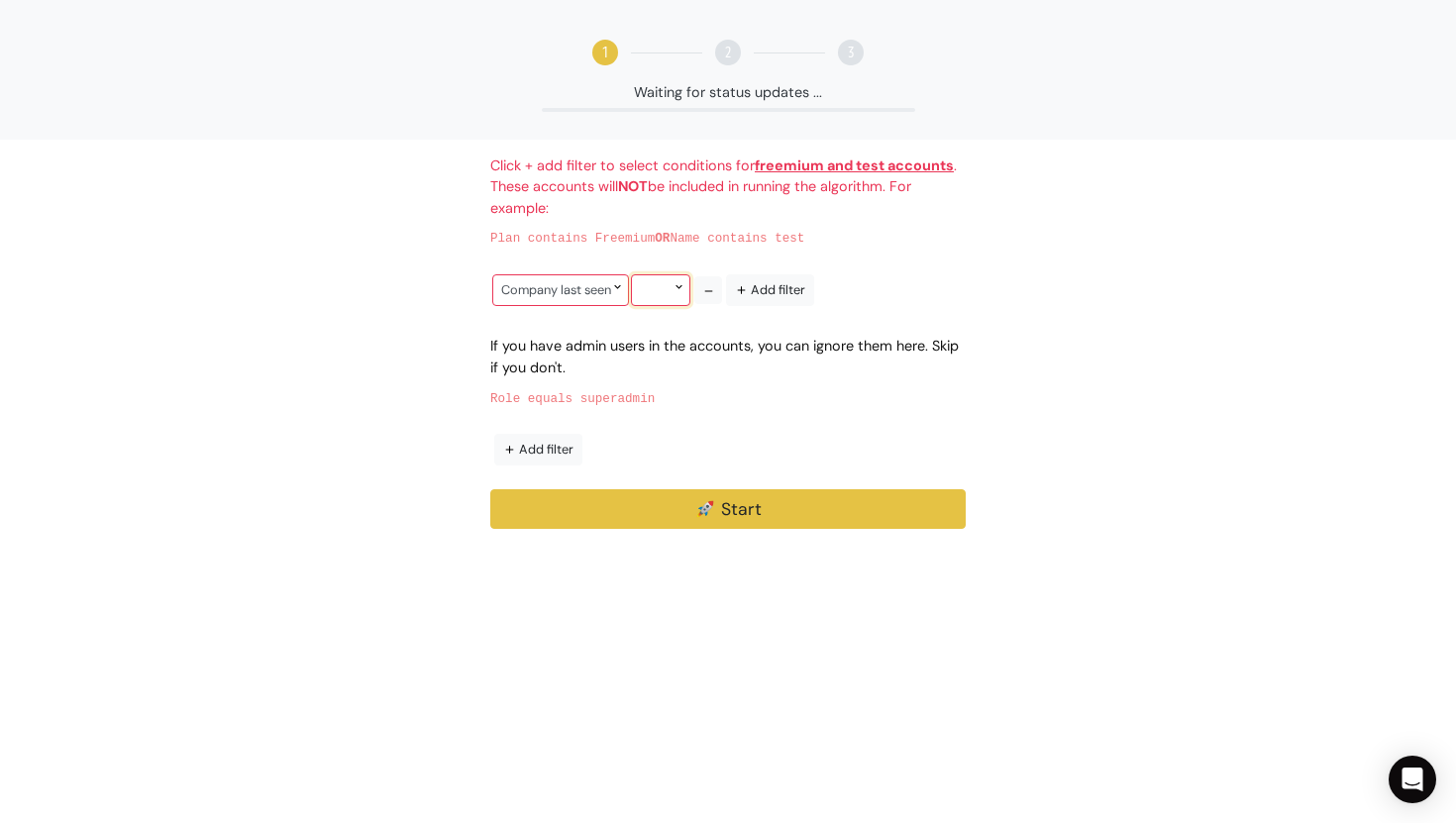 click at bounding box center [661, 289] 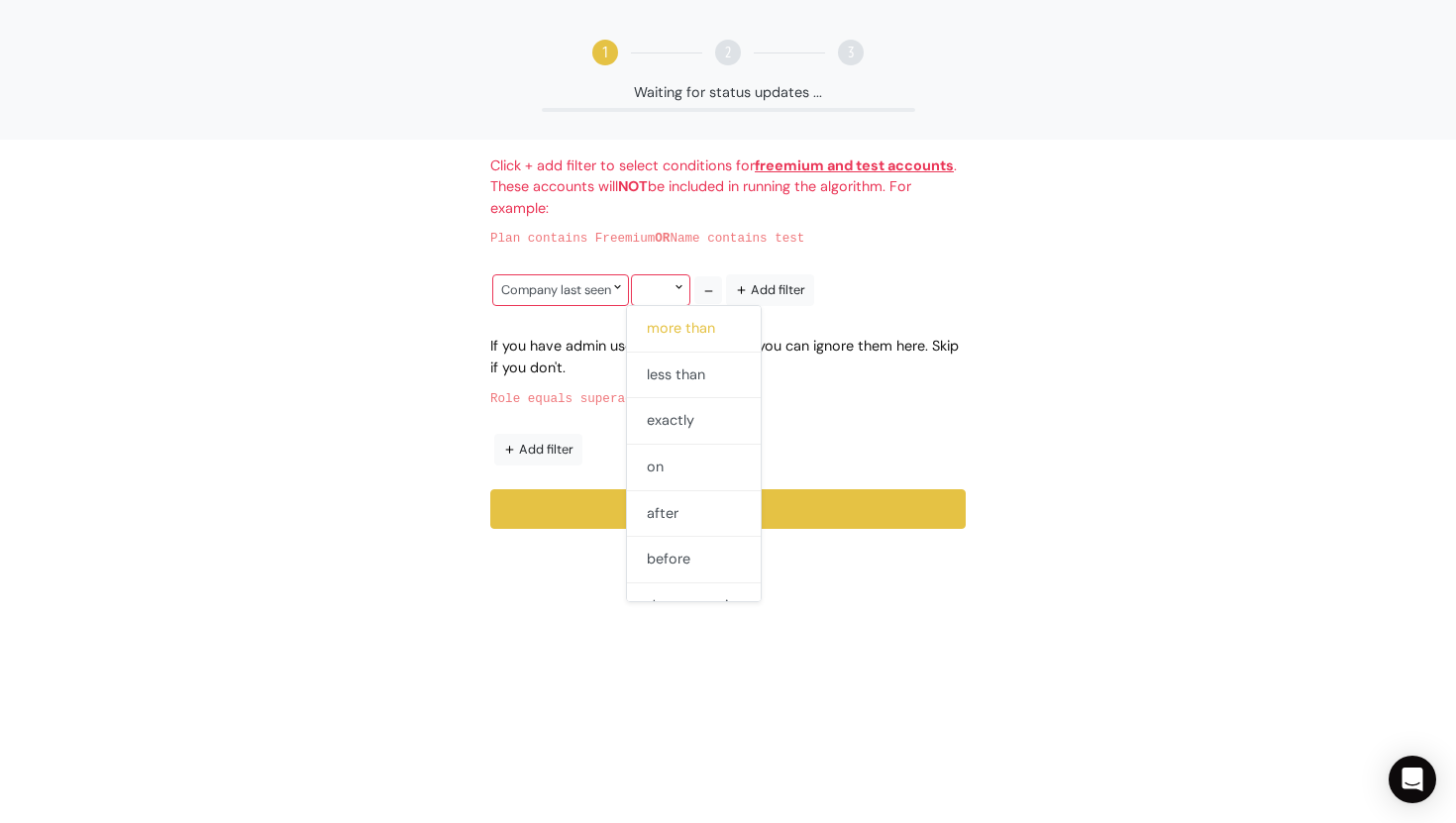 click on "more than" at bounding box center (693, 329) 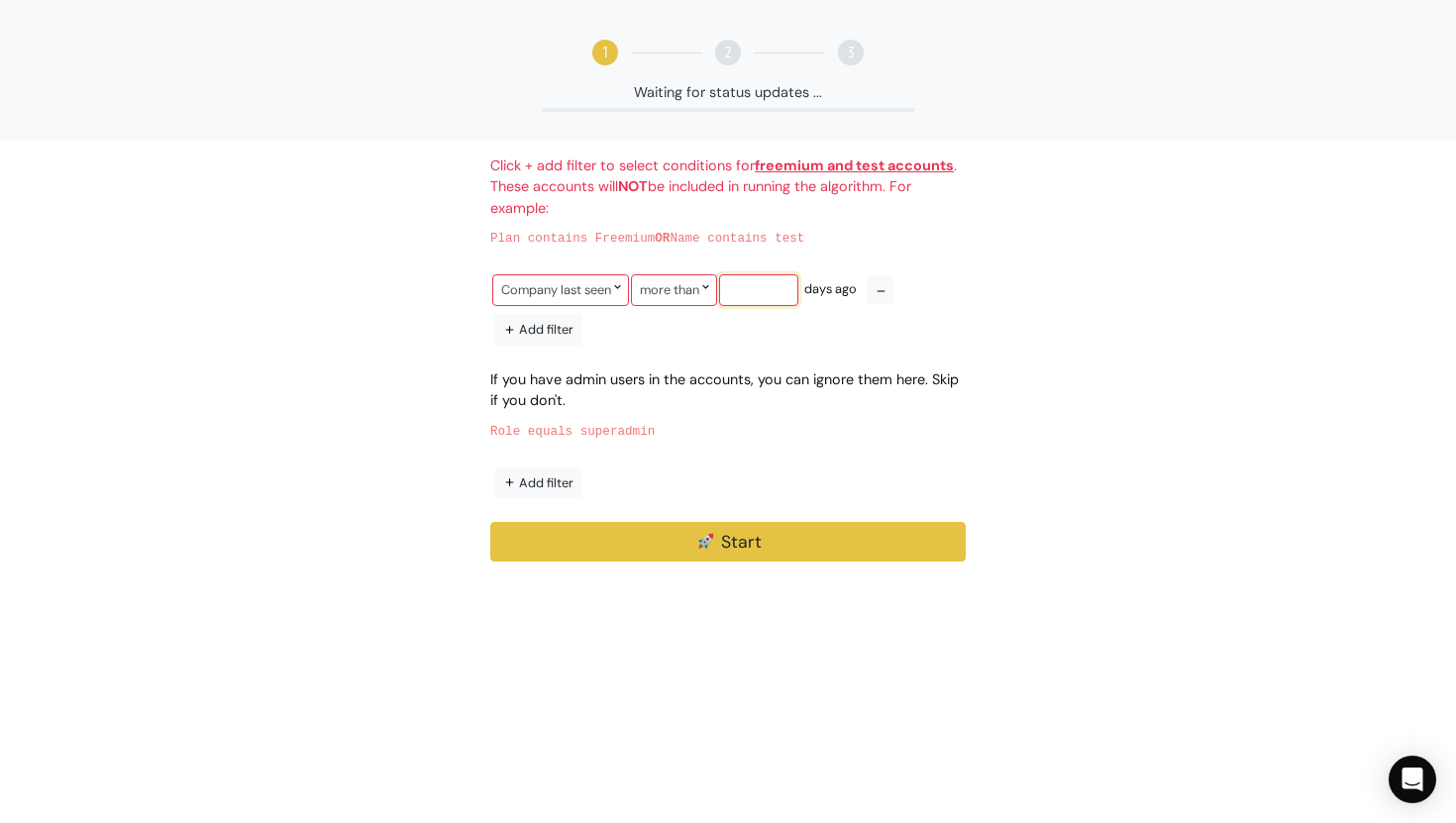 click at bounding box center [759, 289] 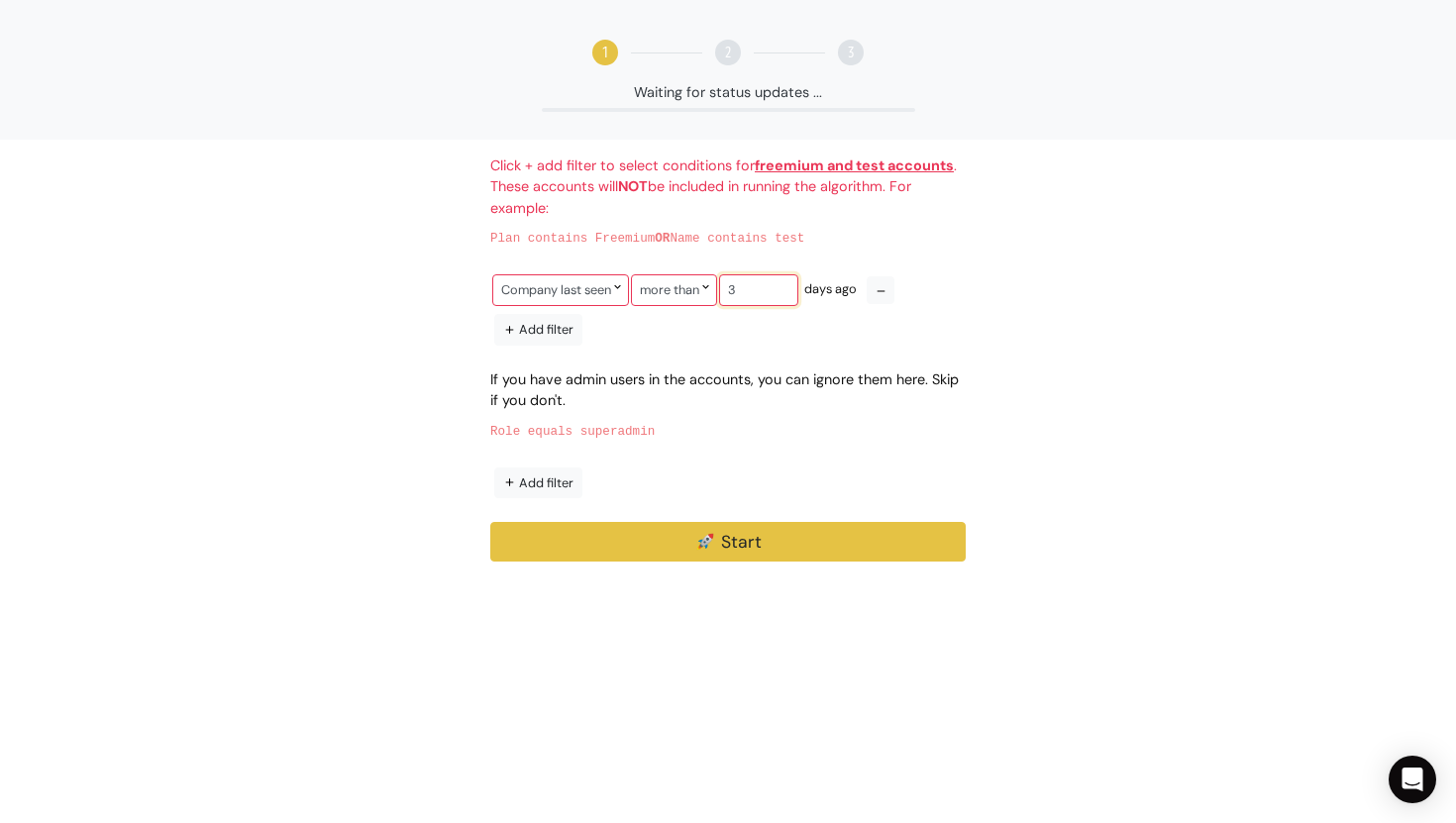 type on "30" 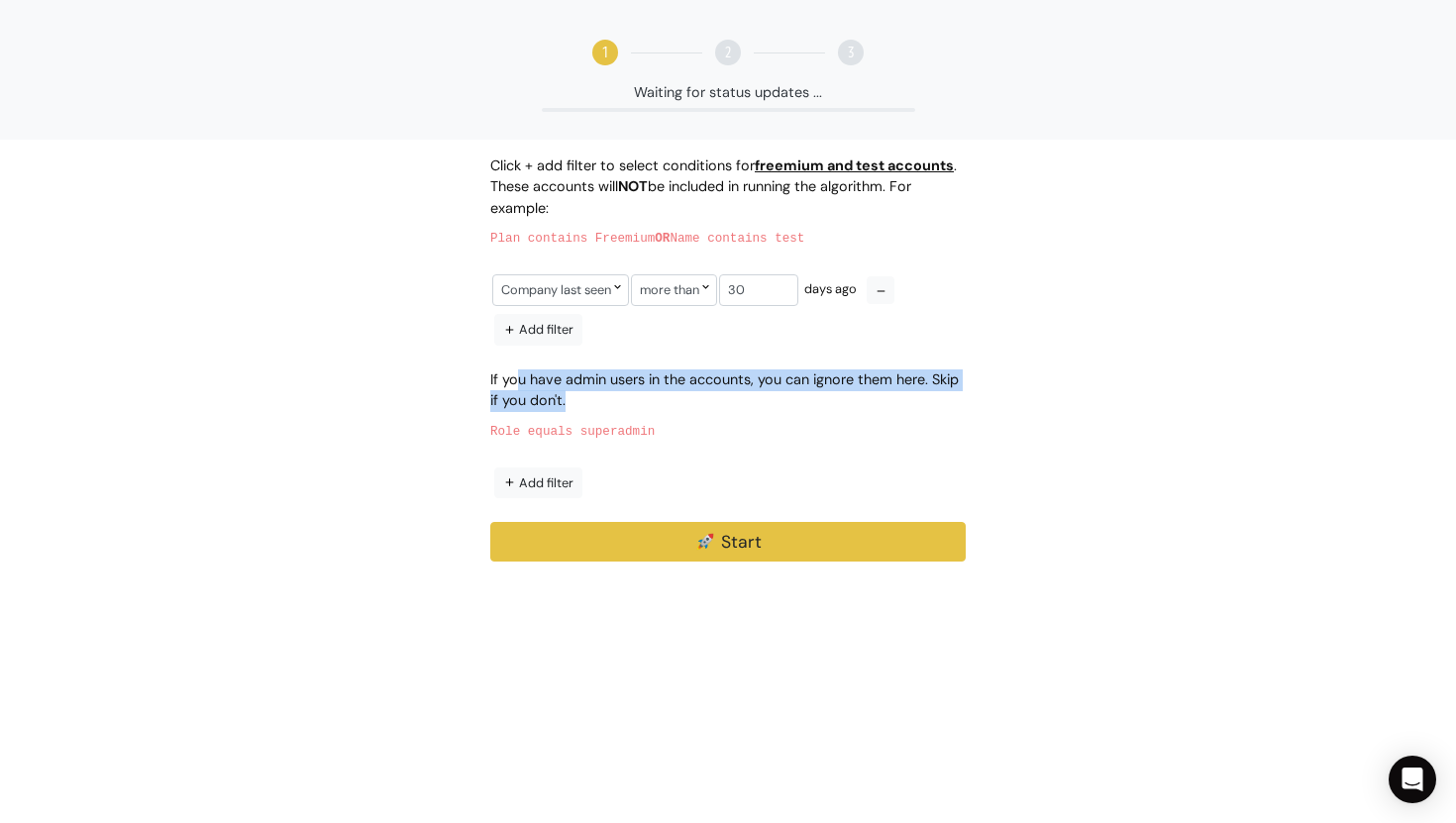 drag, startPoint x: 517, startPoint y: 382, endPoint x: 940, endPoint y: 390, distance: 423.07564 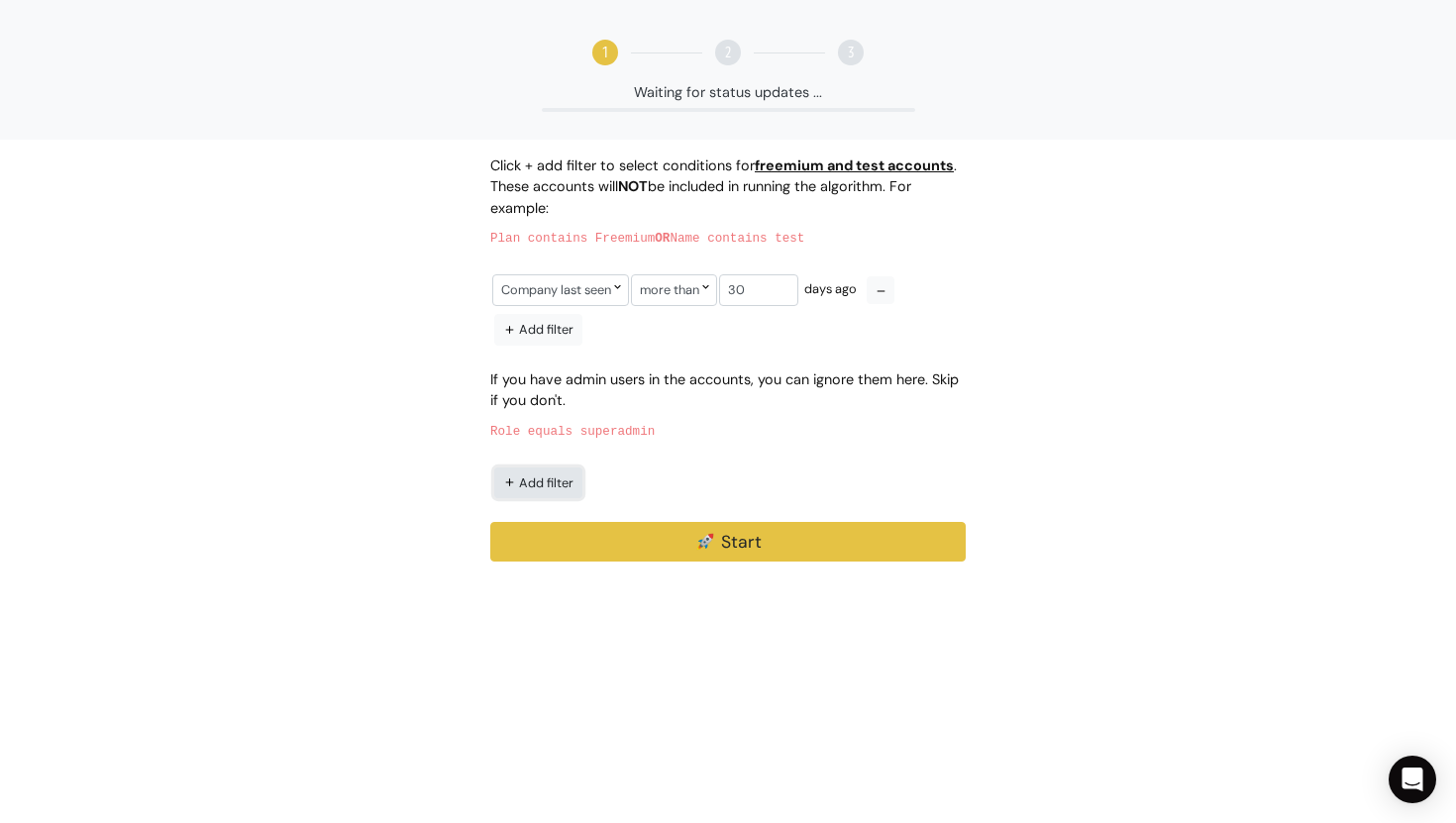 click on "Add filter" at bounding box center (538, 482) 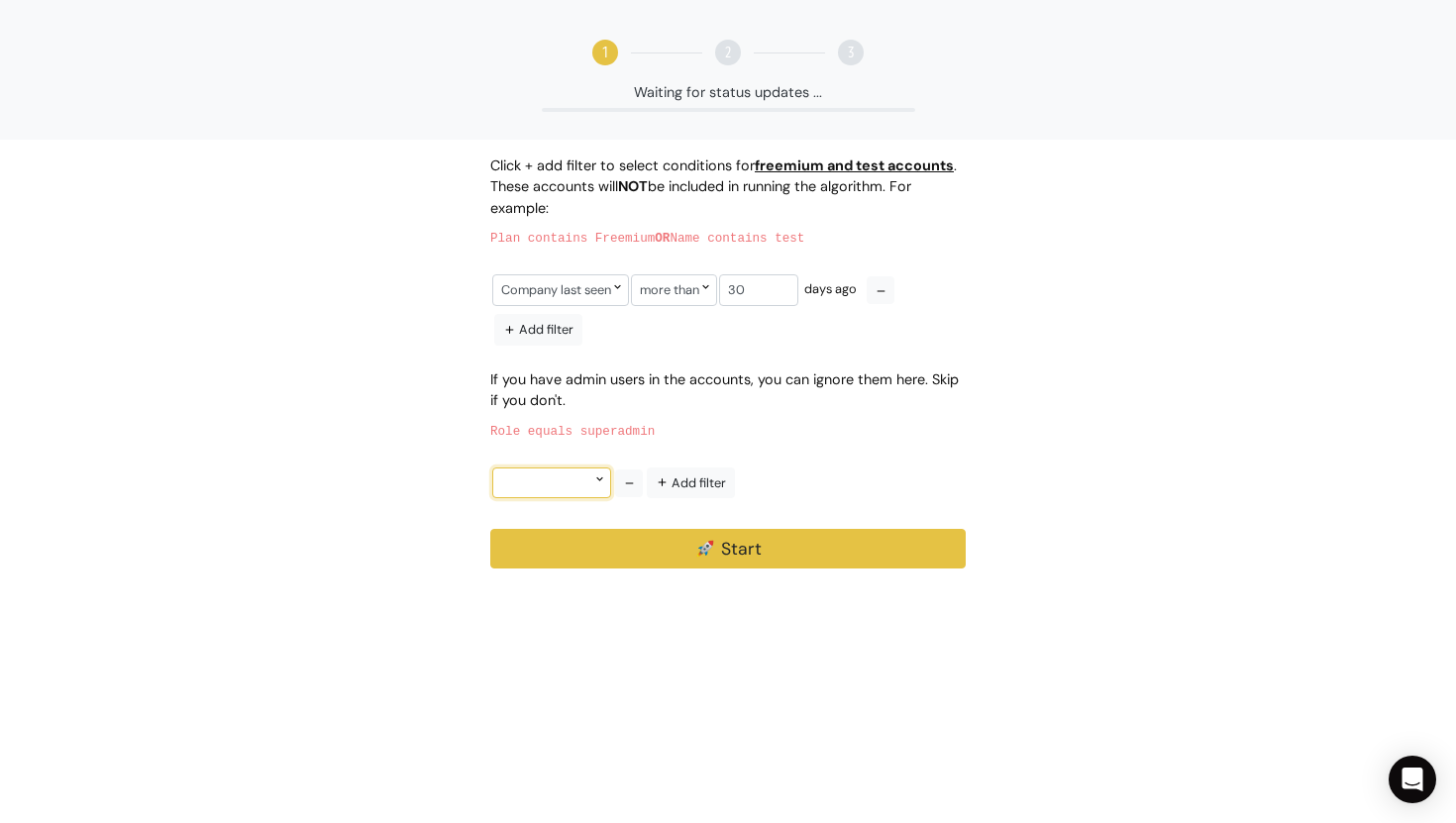 click at bounding box center (552, 482) 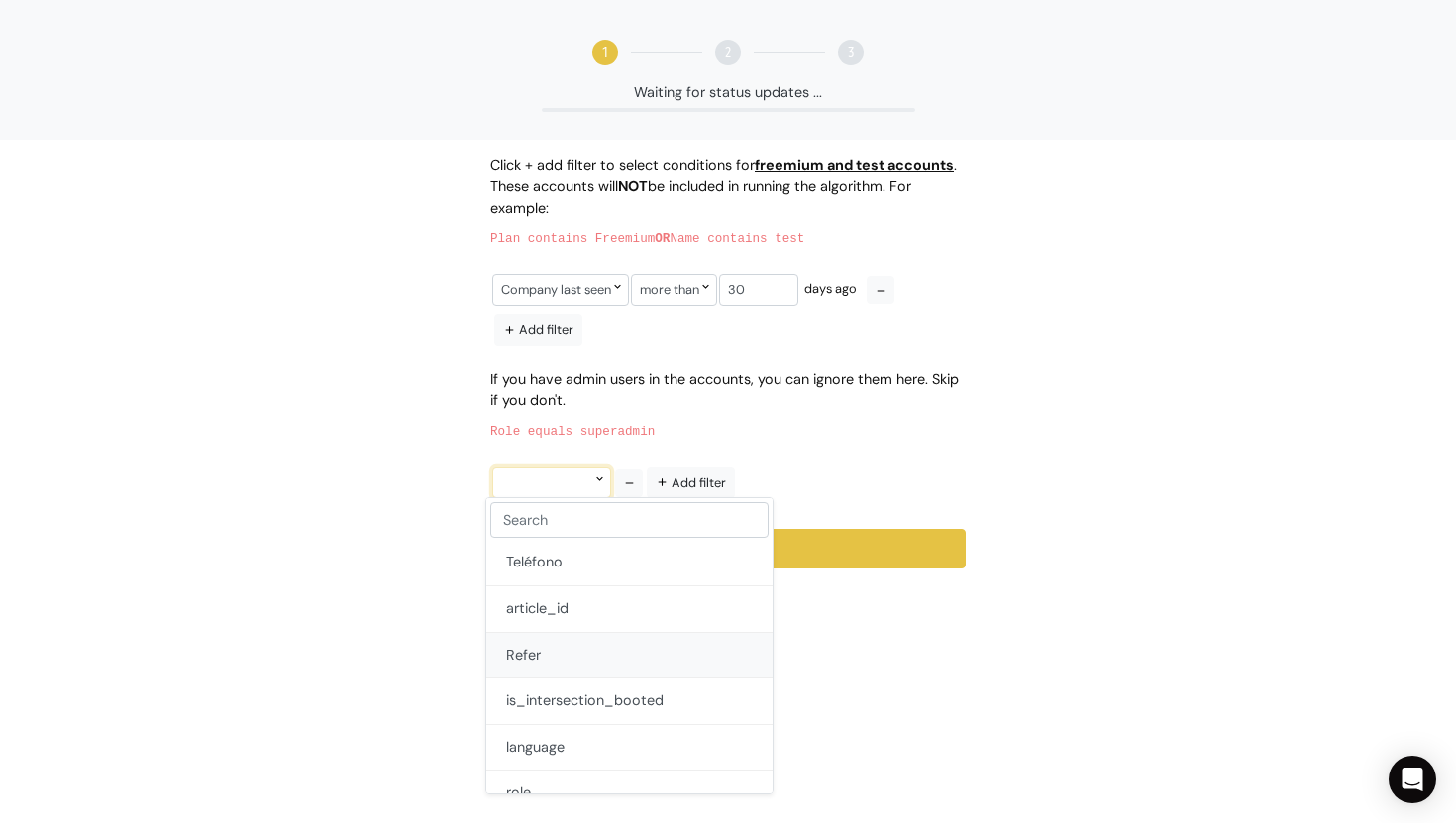 scroll, scrollTop: 1449, scrollLeft: 0, axis: vertical 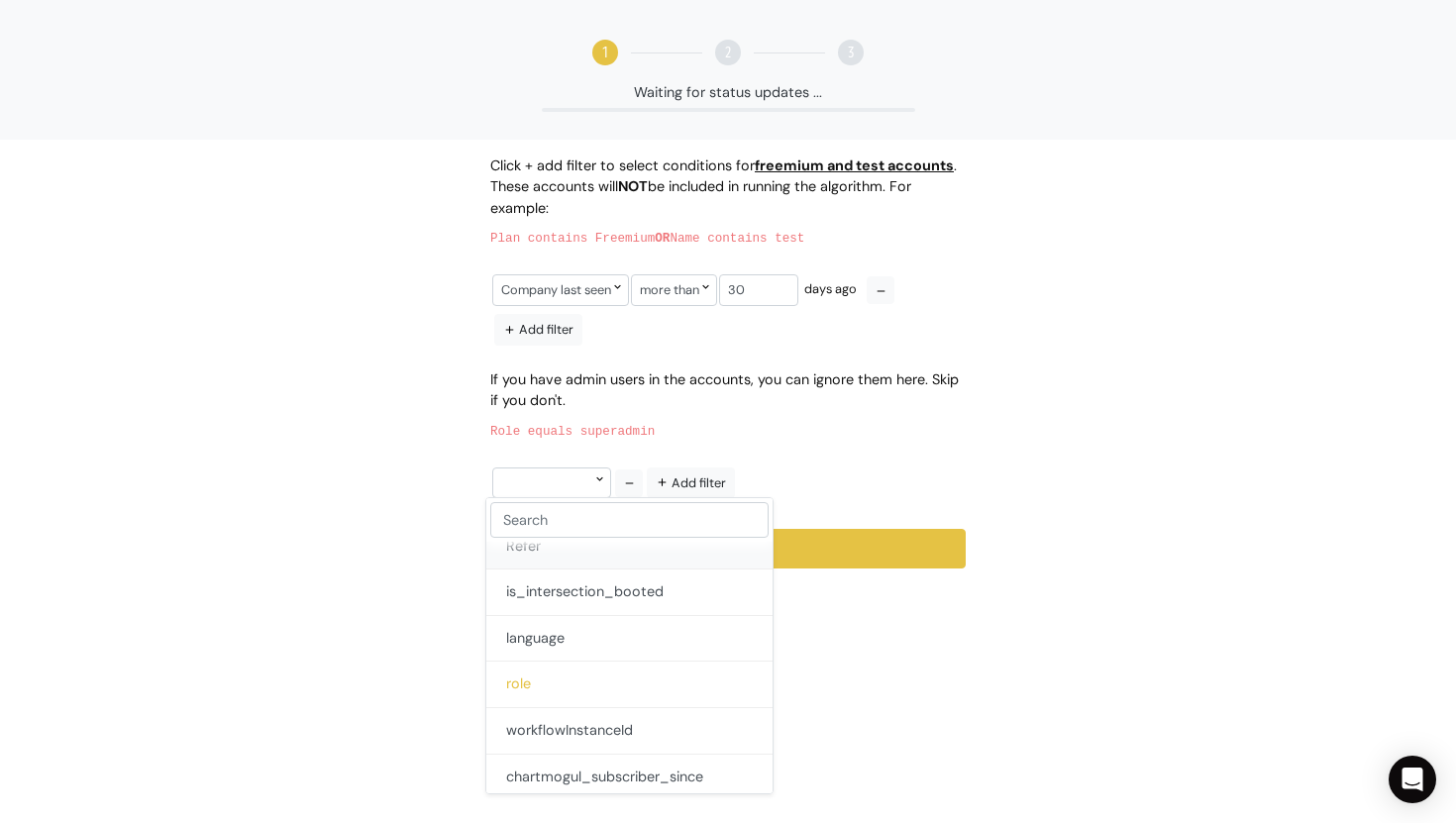 click on "role" at bounding box center [629, 684] 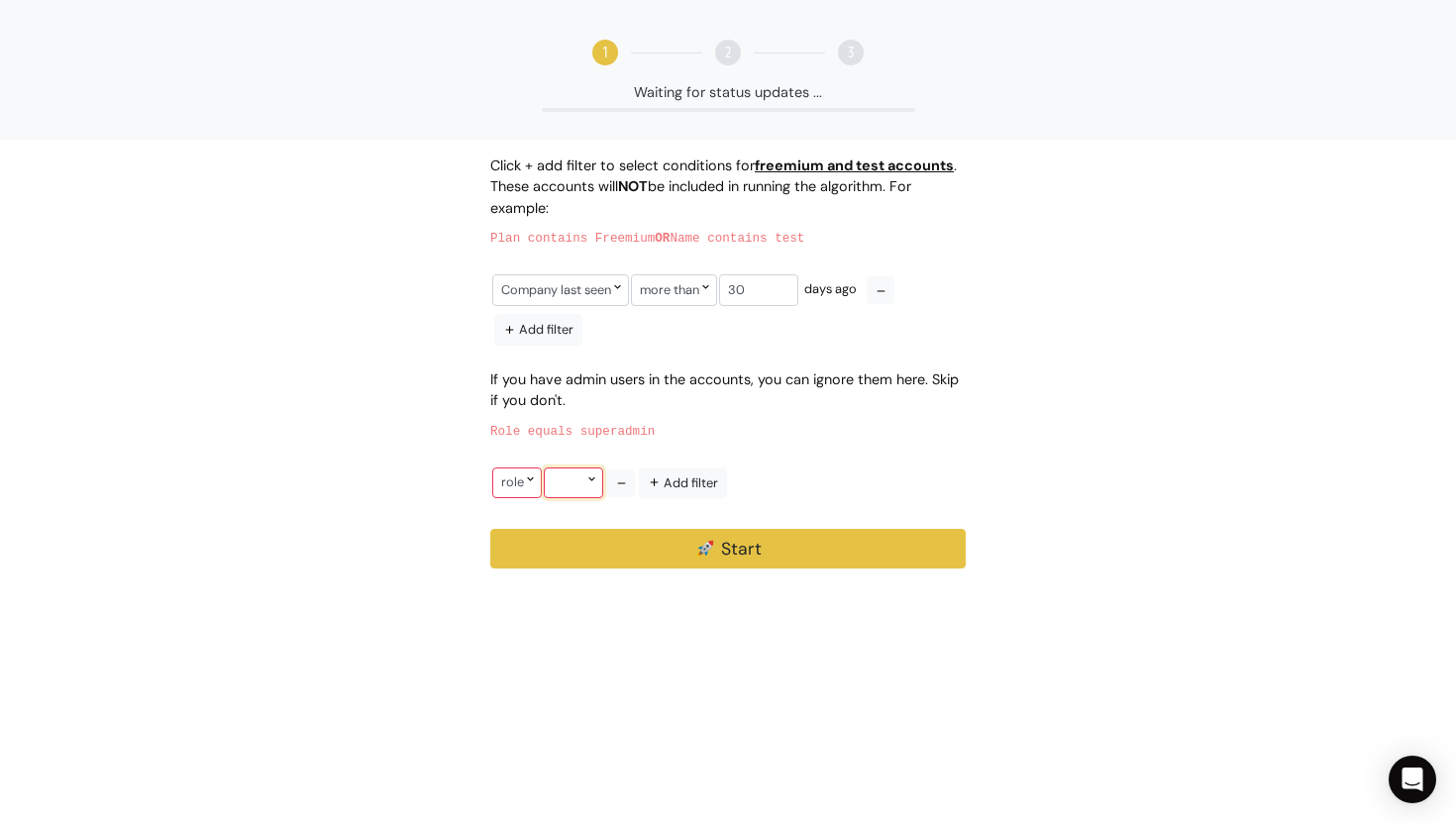 click at bounding box center (573, 482) 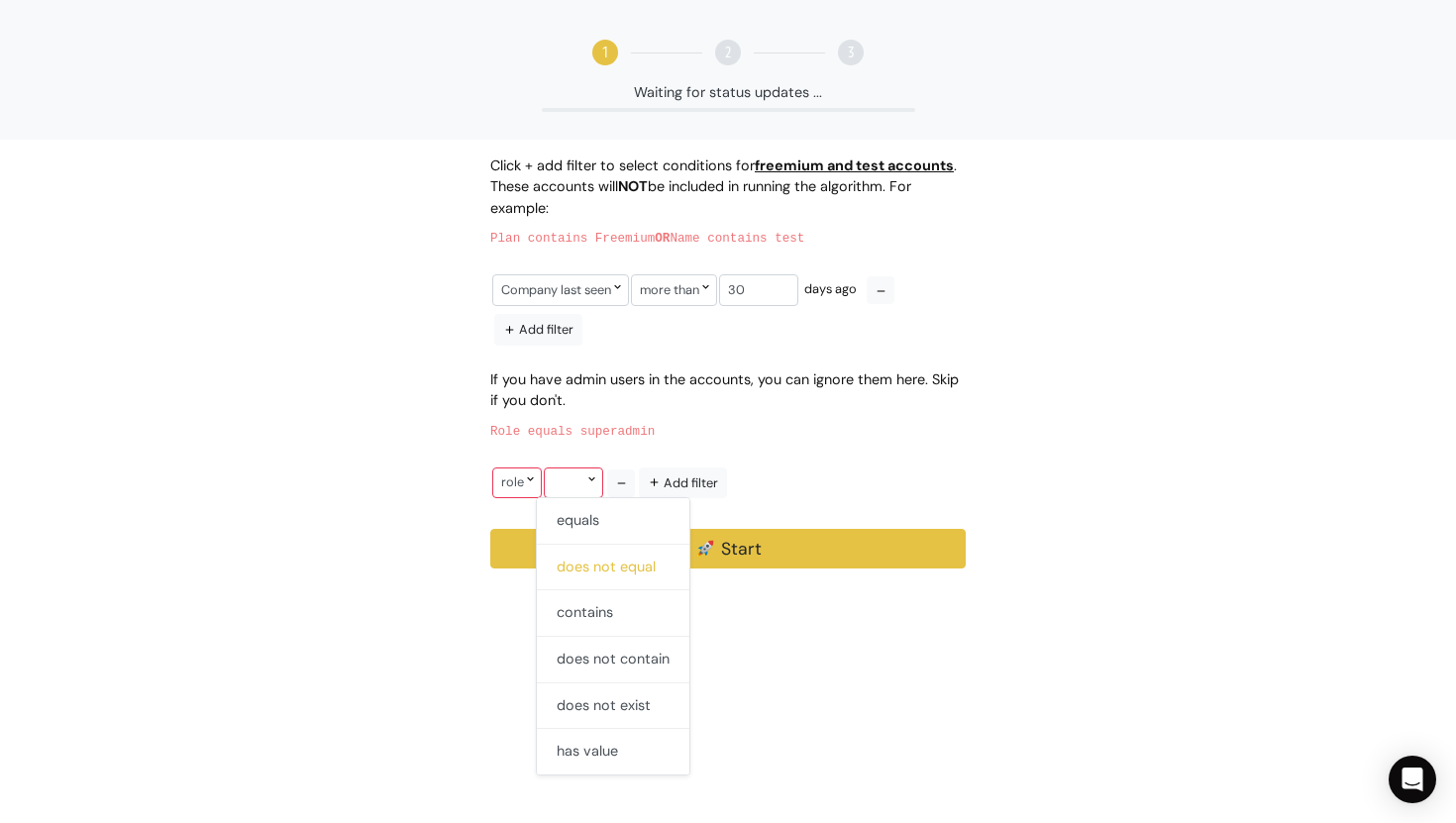 click on "does not equal" at bounding box center [613, 567] 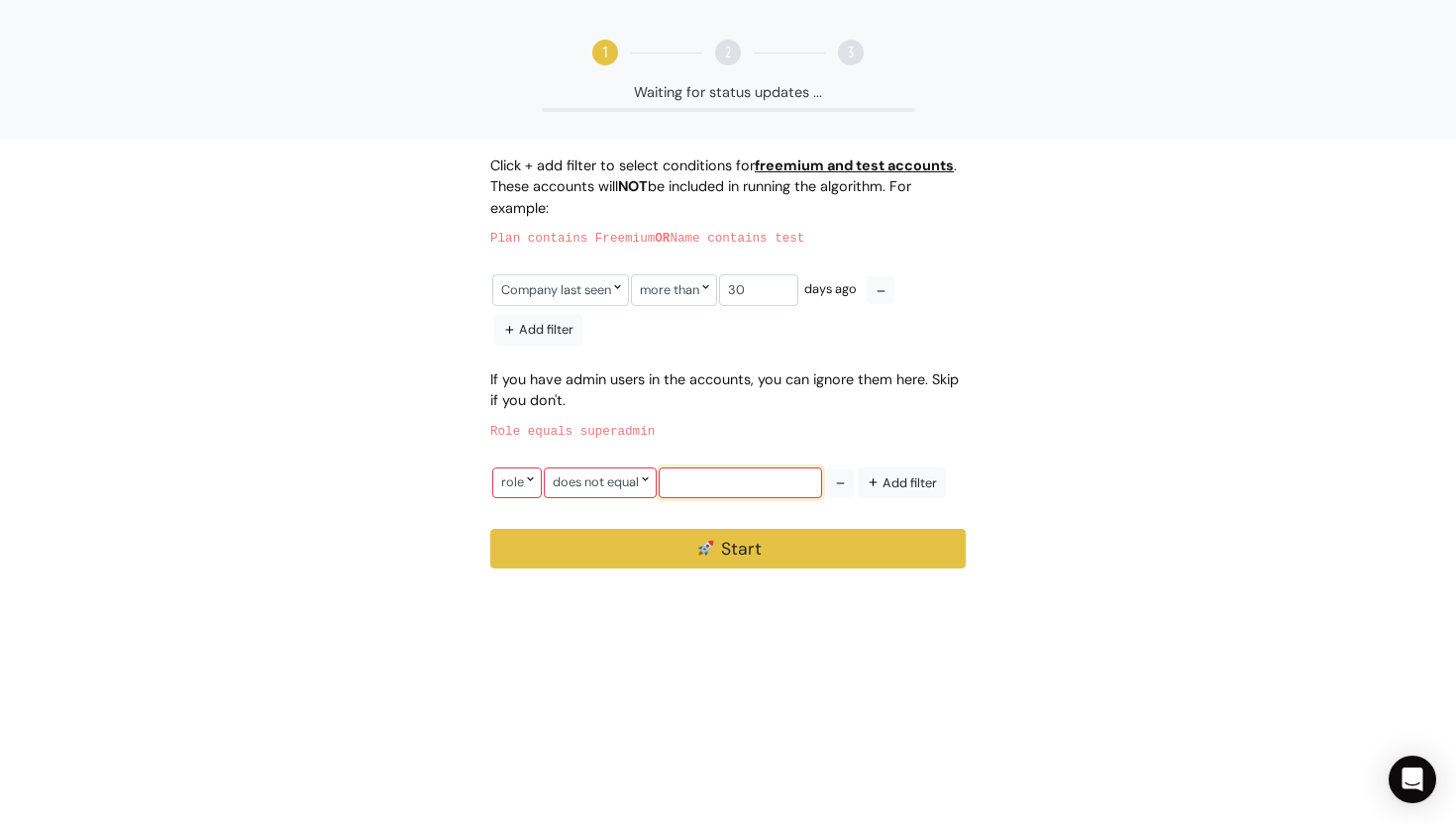 click at bounding box center [740, 482] 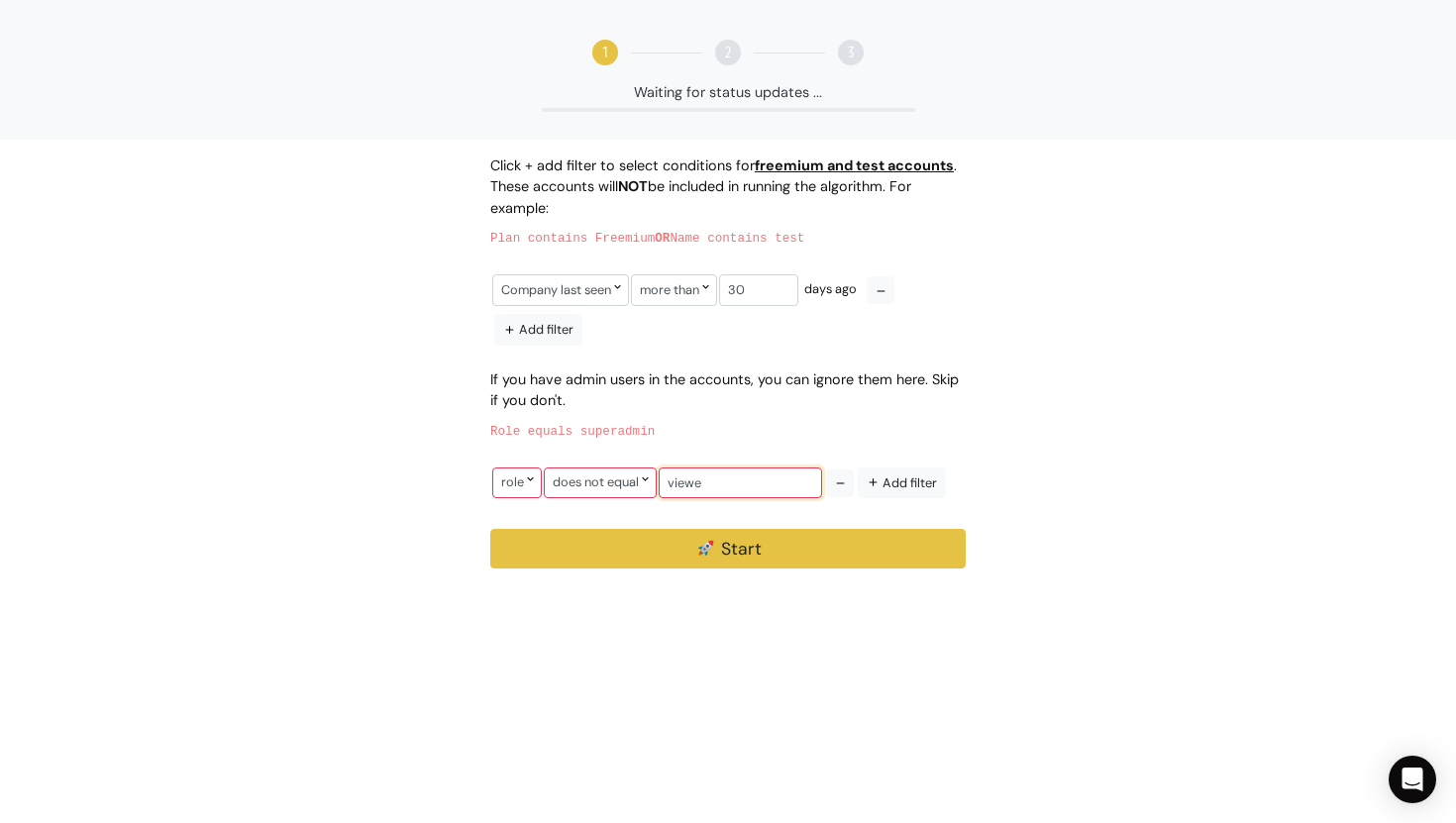 type on "viewer" 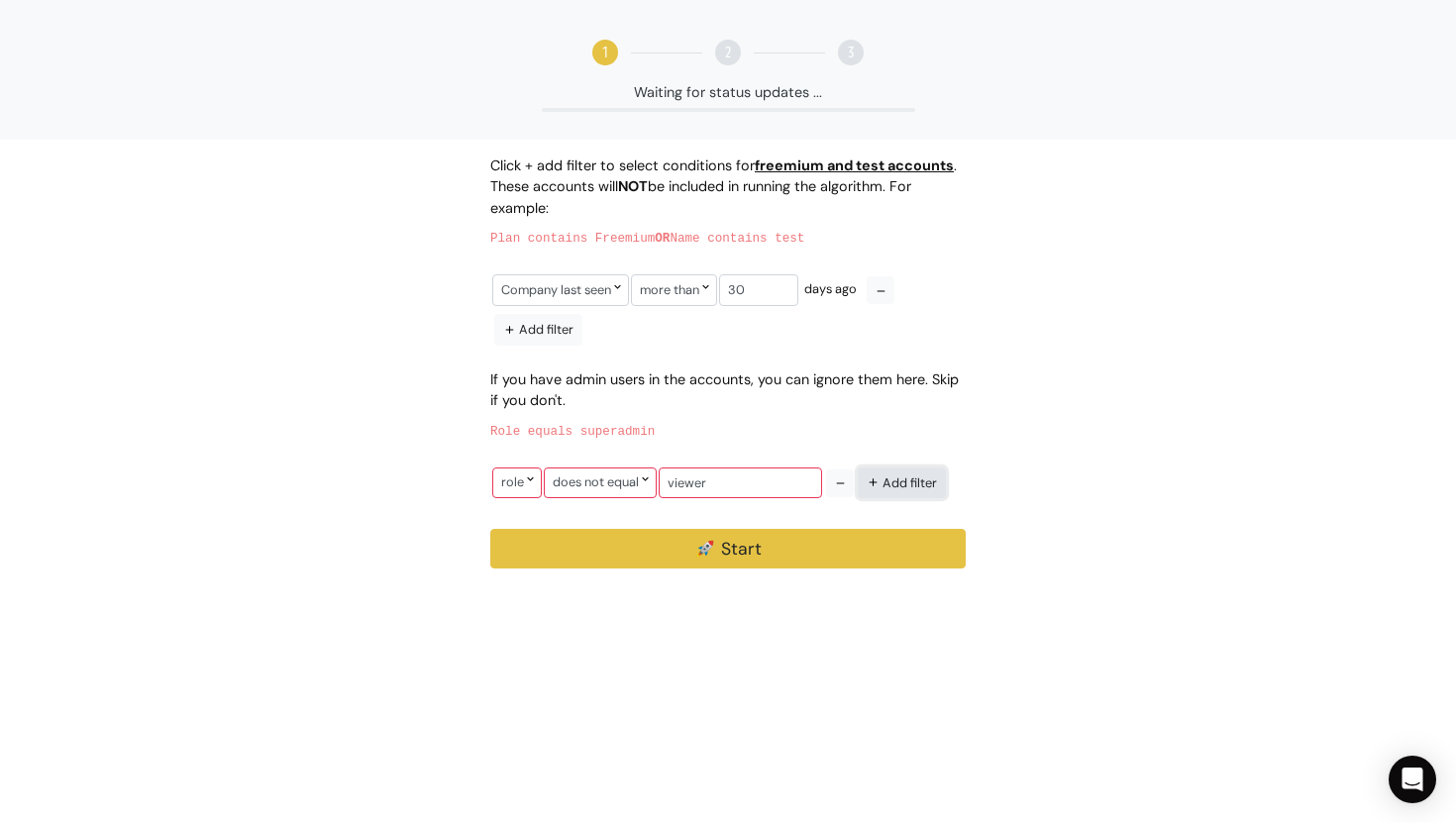 click on "Add filter" at bounding box center (901, 482) 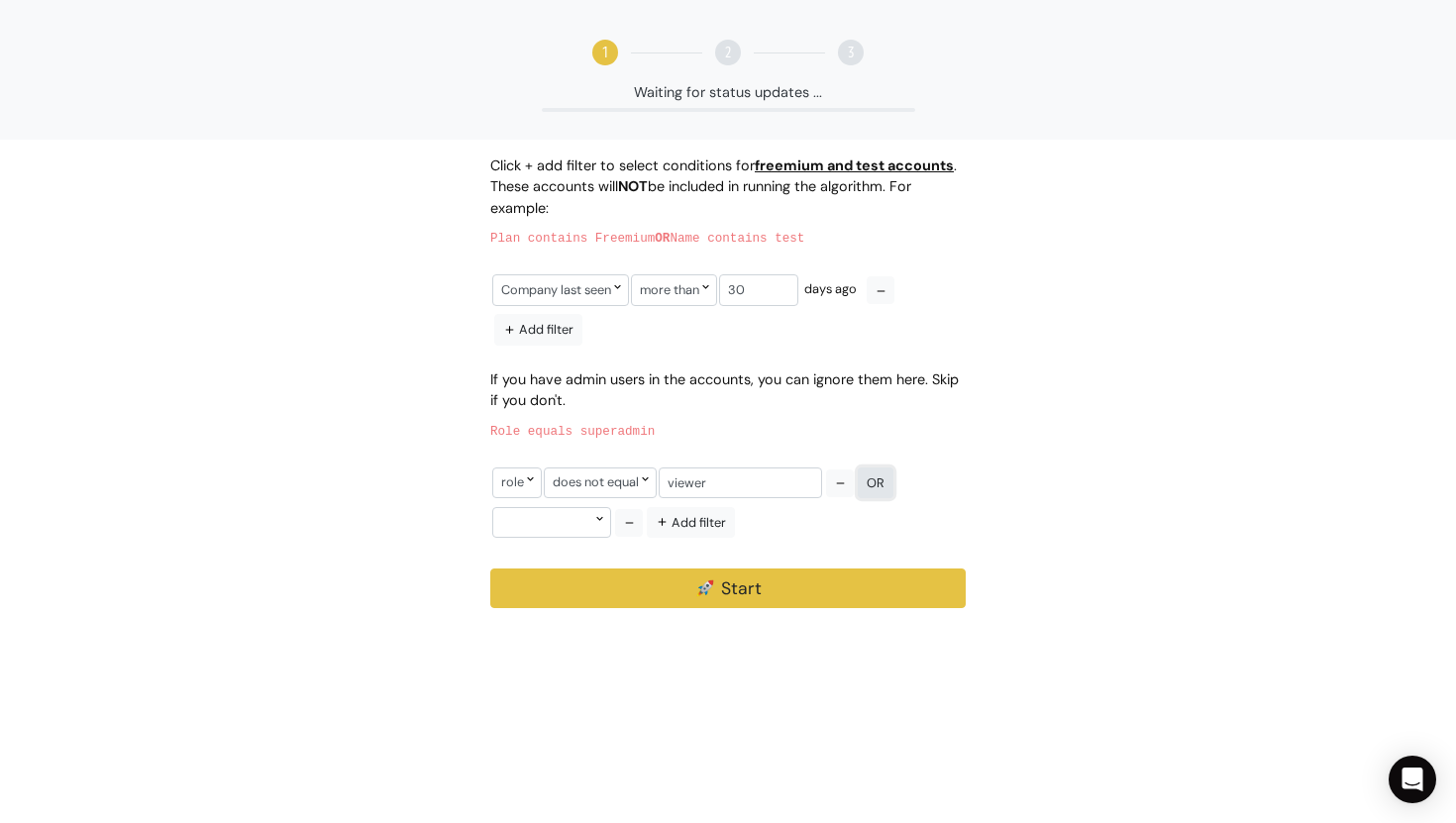 click on "Or" at bounding box center (876, 482) 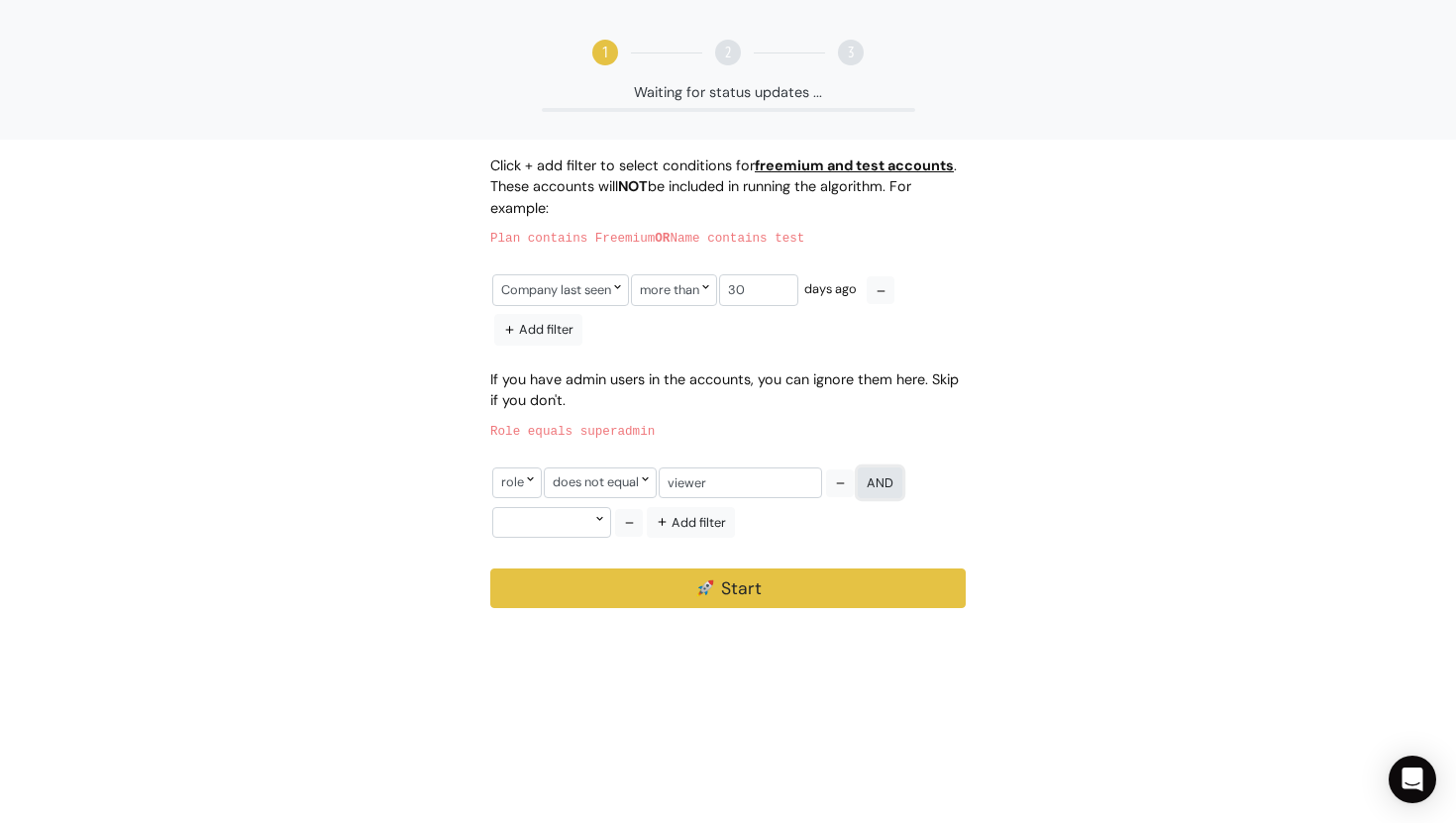 click on "And" at bounding box center (880, 482) 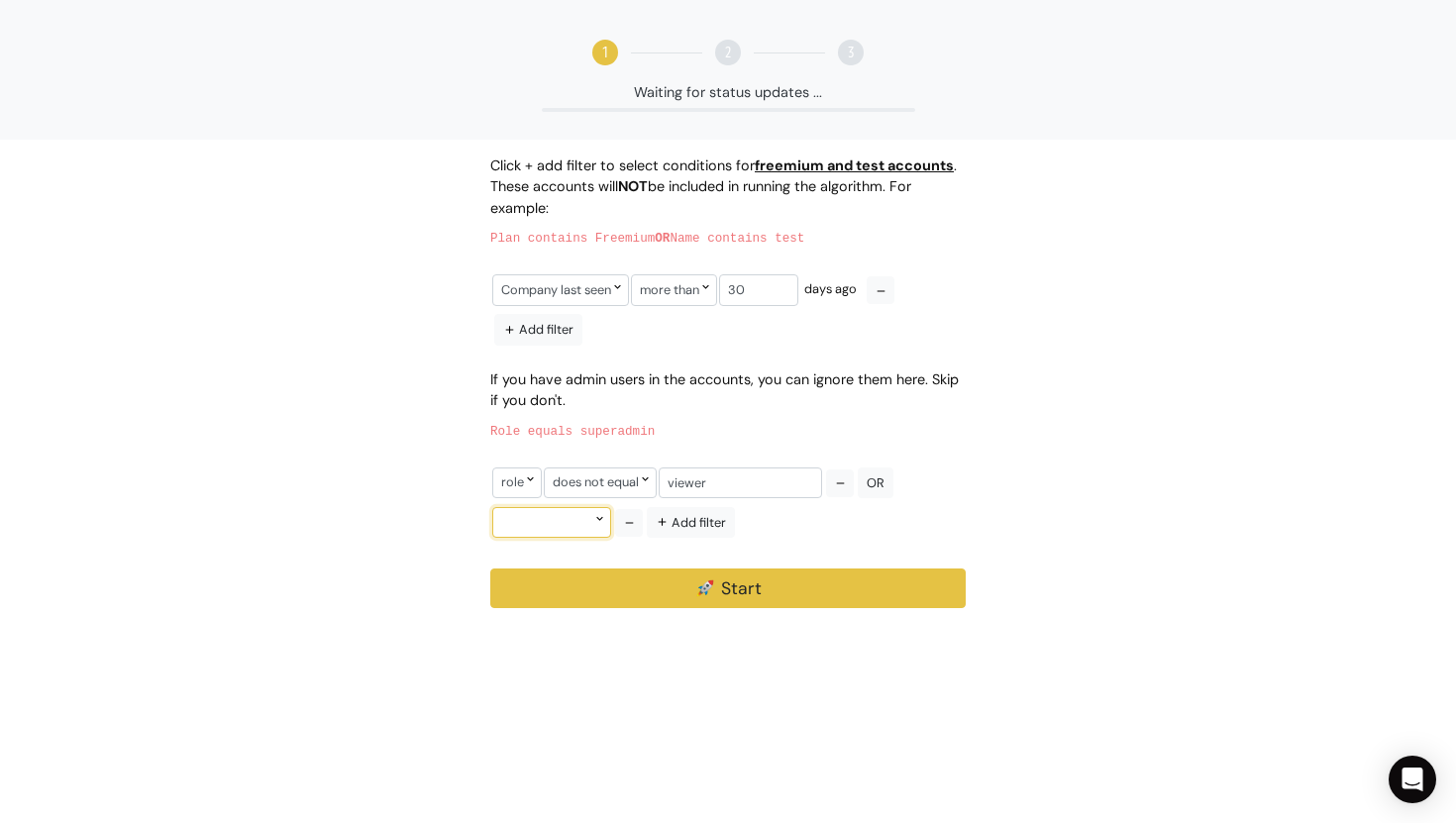 click at bounding box center (552, 522) 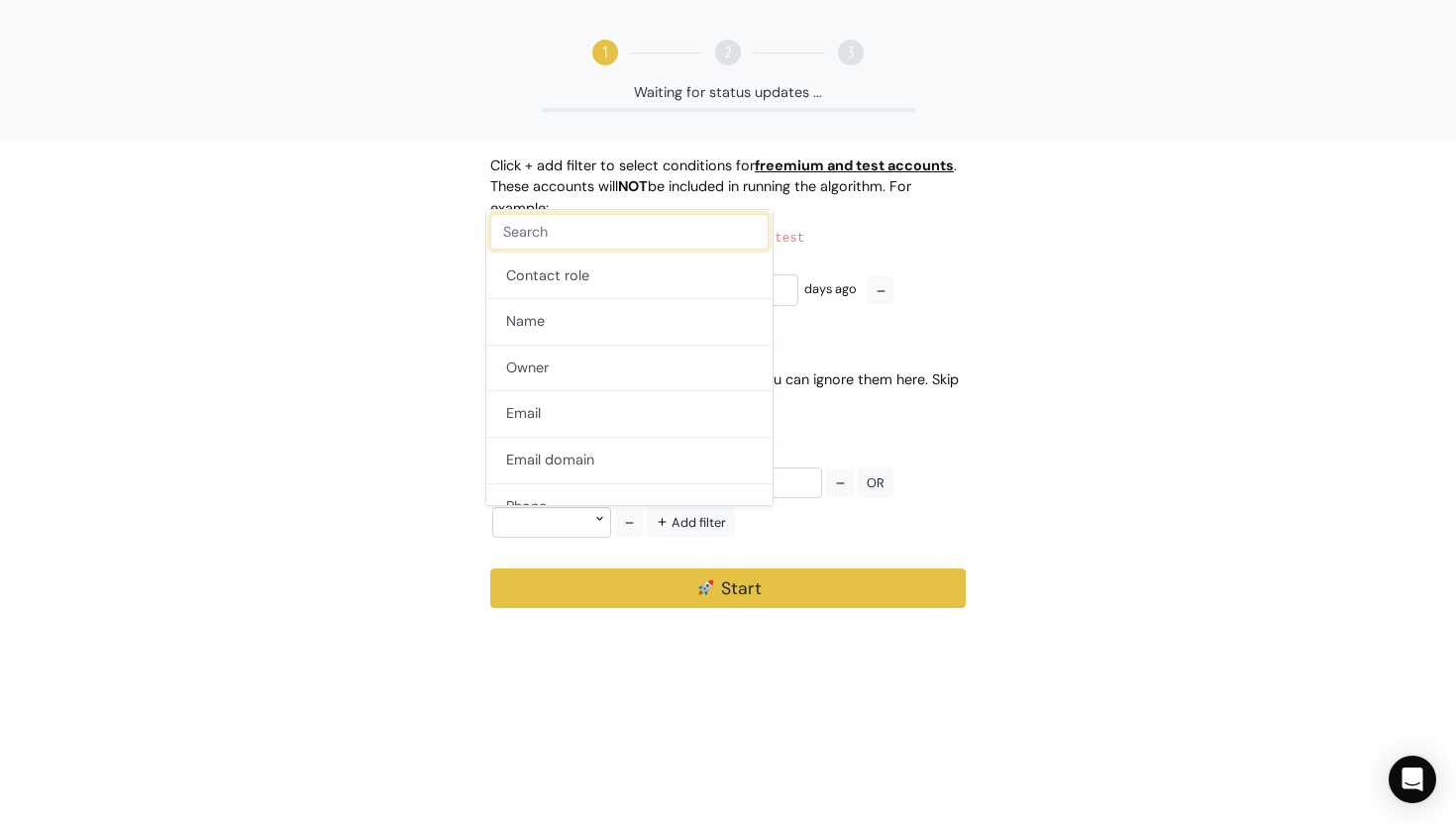 click at bounding box center (629, 232) 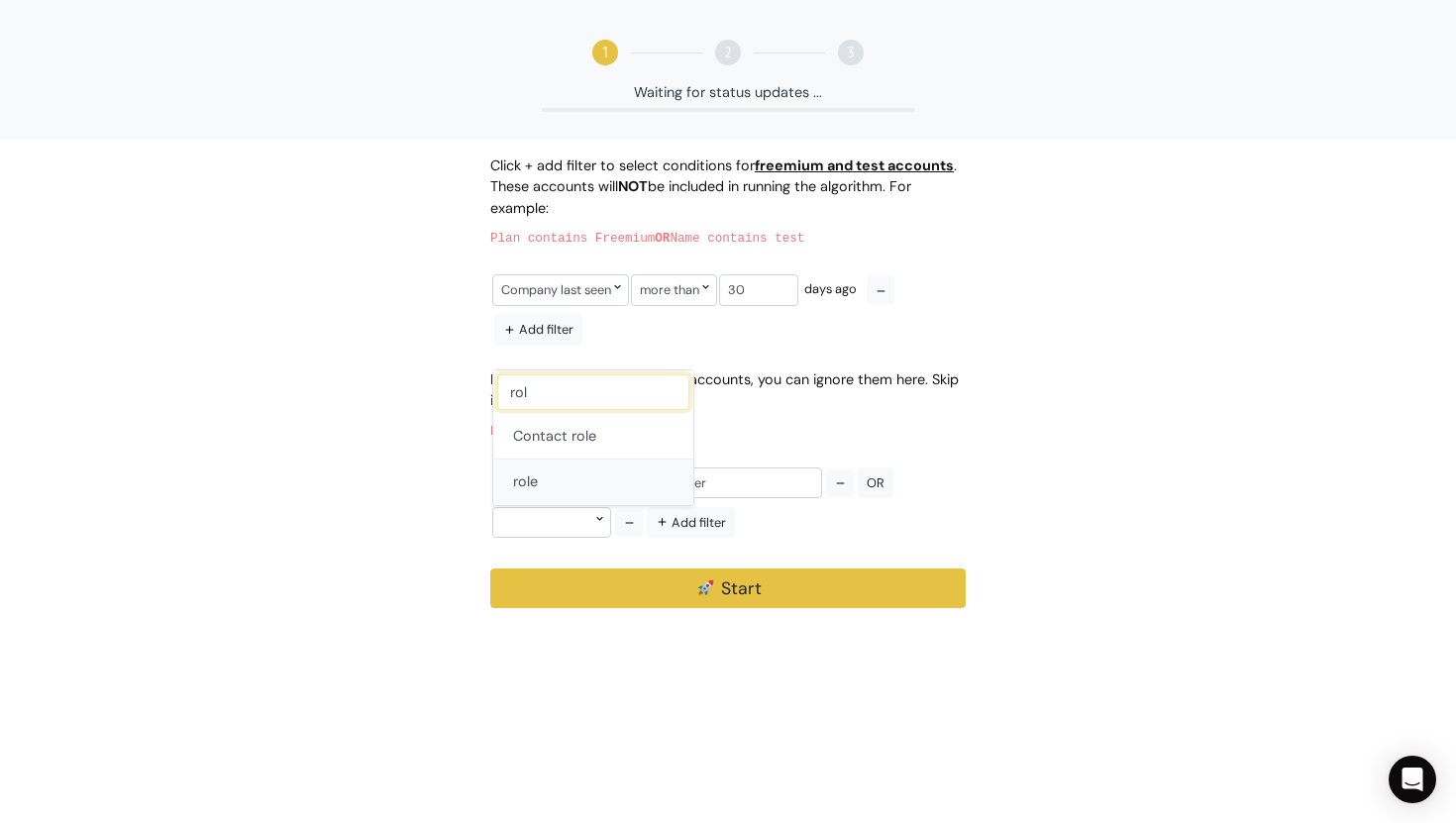 type on "rol" 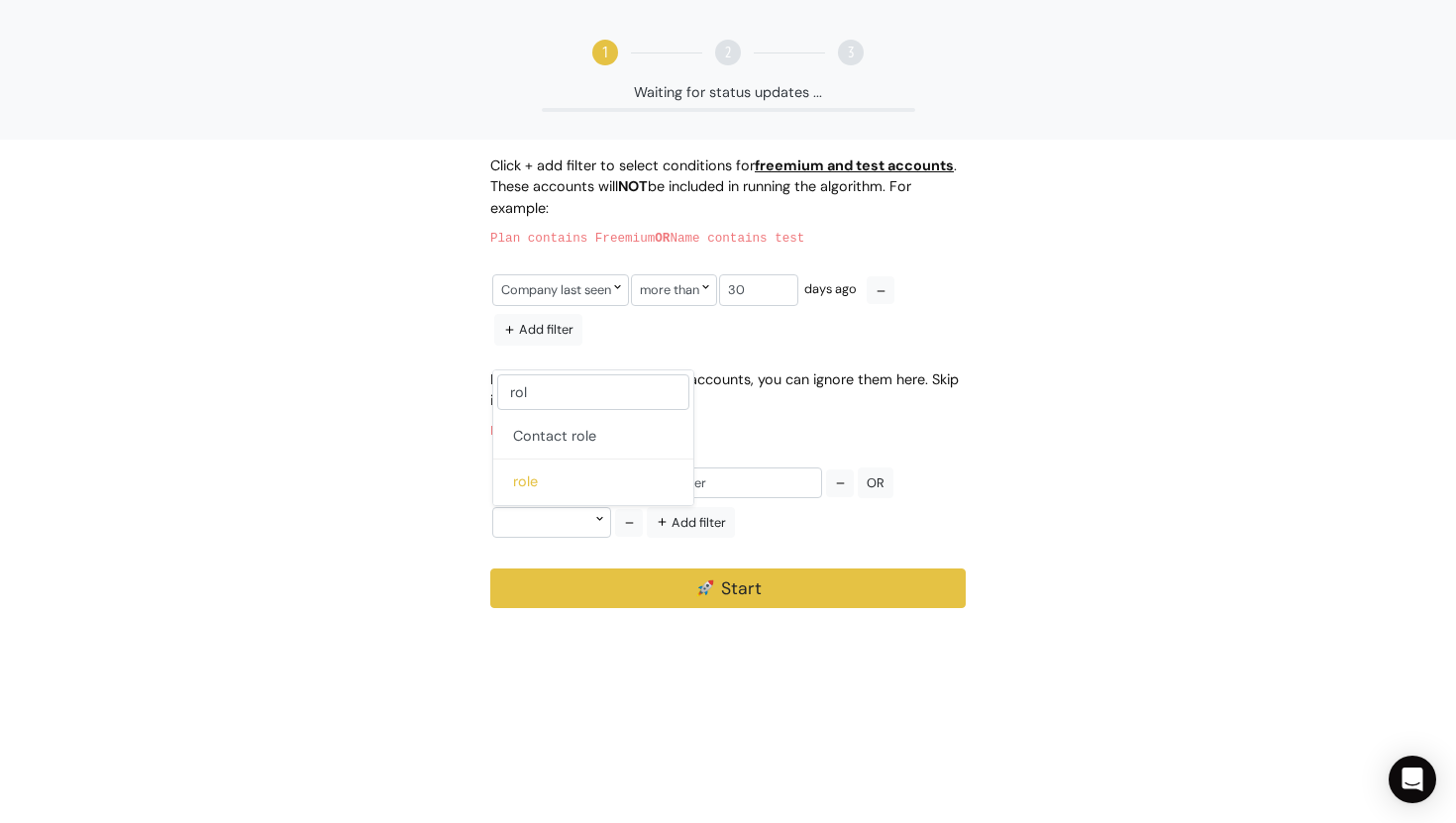 click on "role" at bounding box center [593, 482] 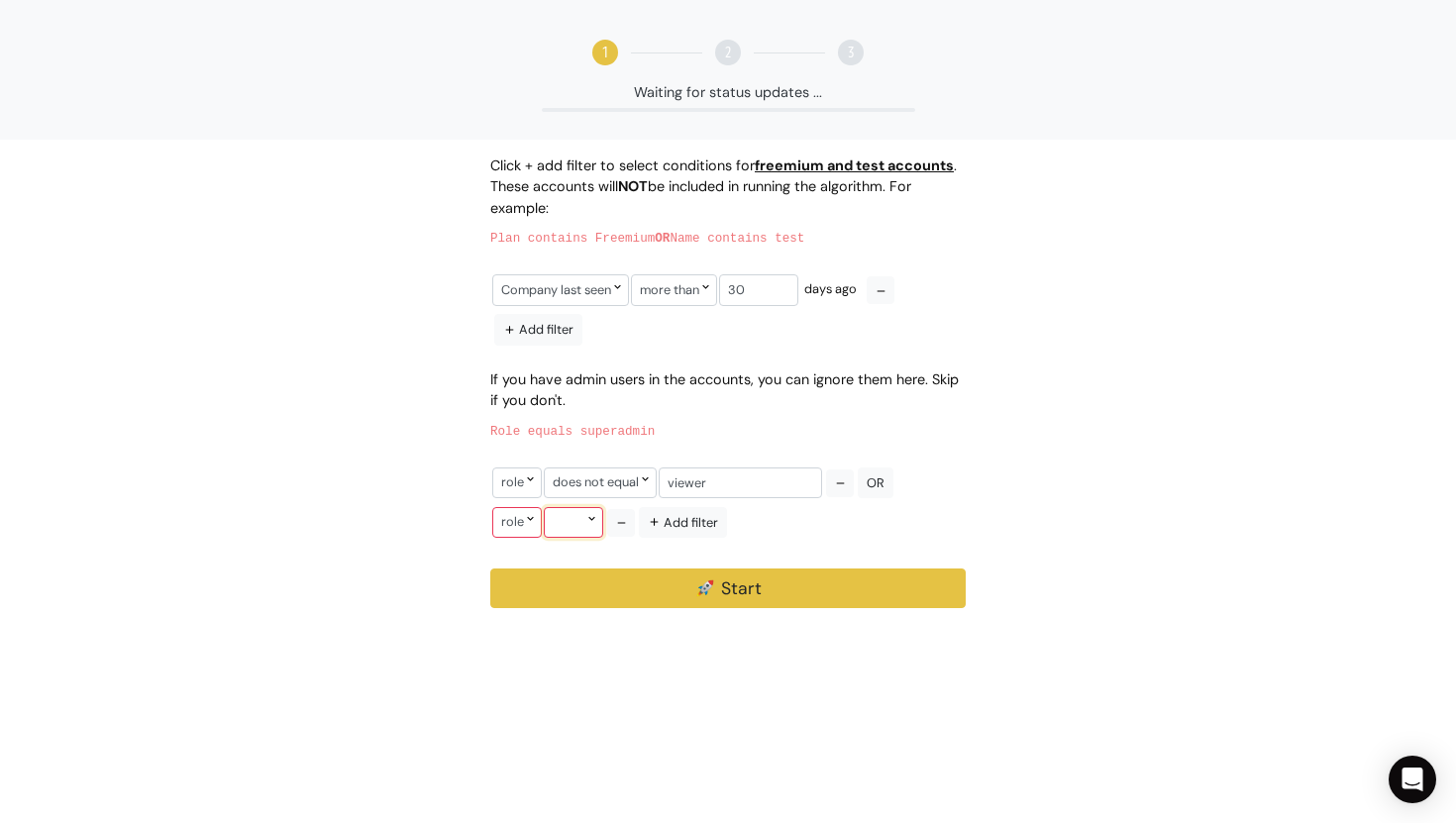 click at bounding box center [573, 522] 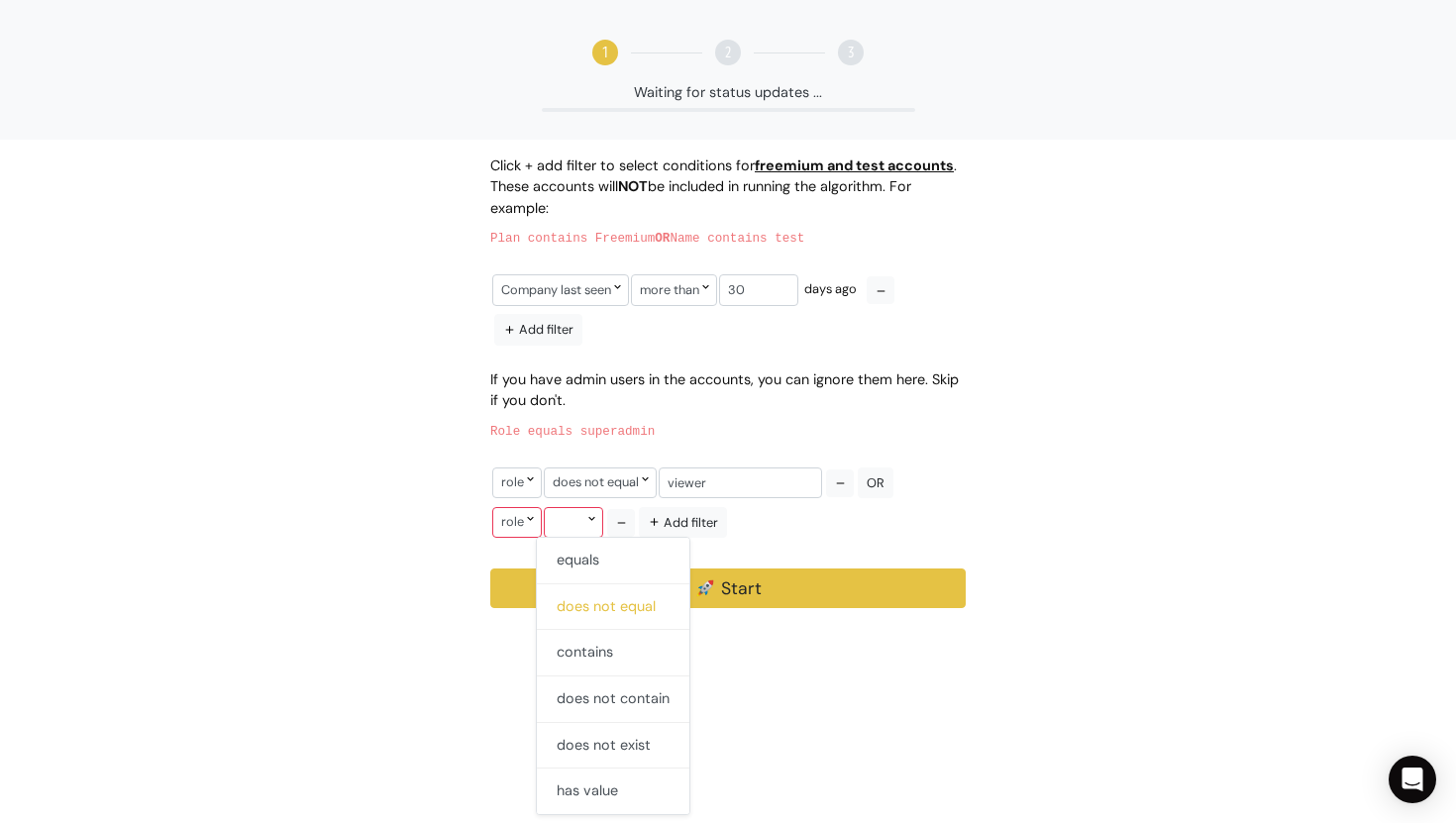 click on "does not equal" at bounding box center (613, 607) 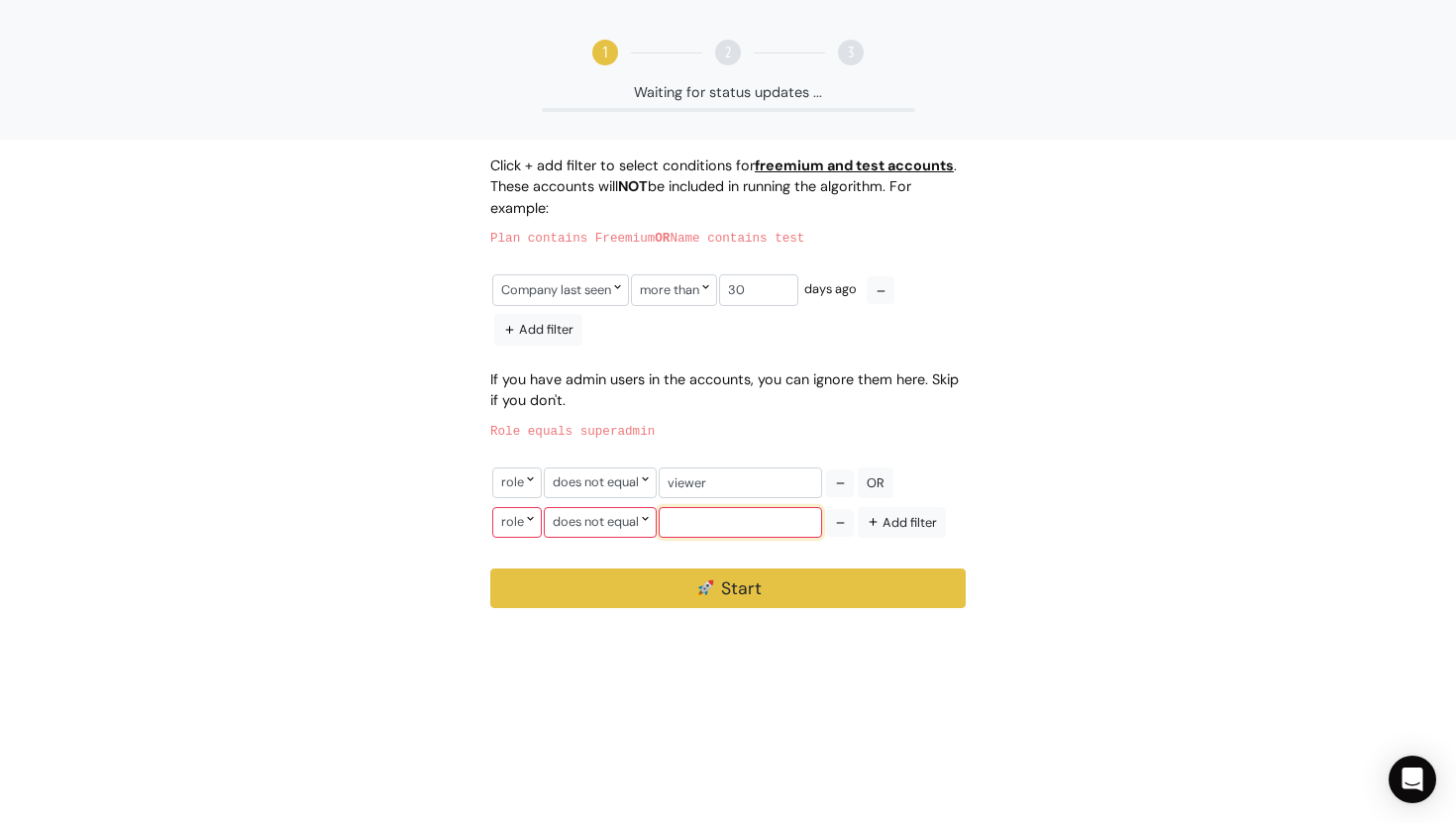 click at bounding box center [740, 522] 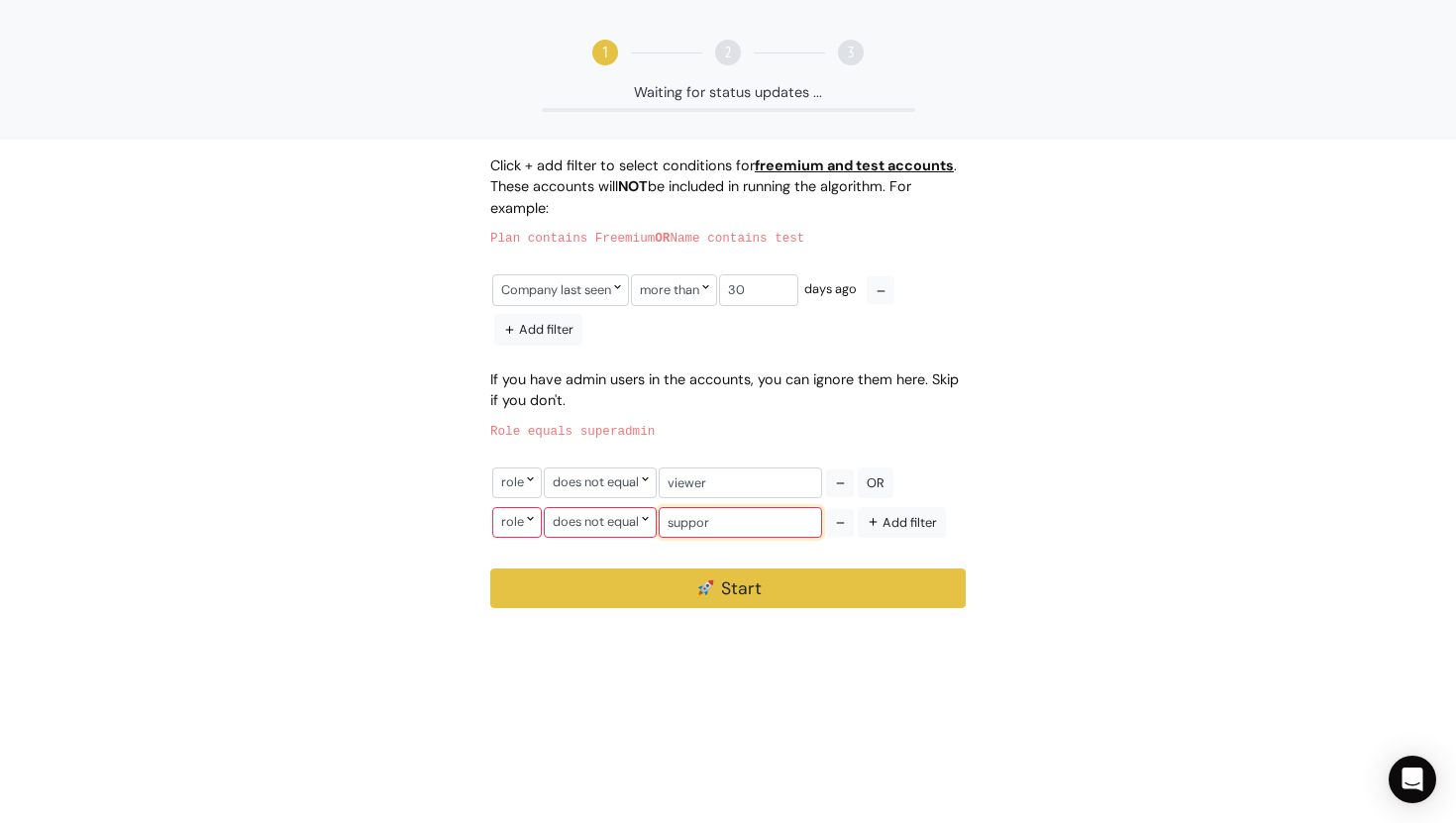 type on "support" 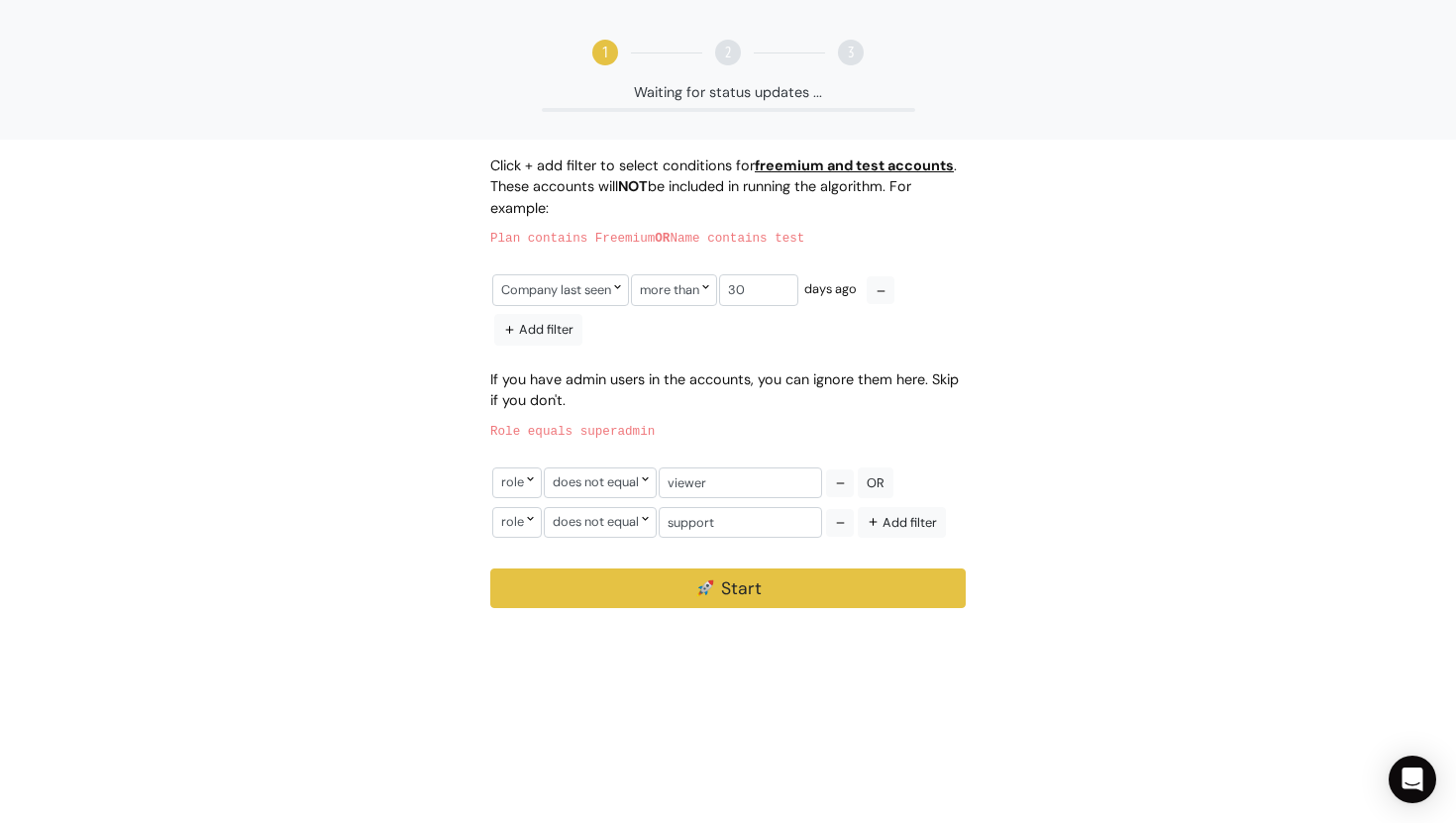 click on "1
2
3
Waiting for status updates ...
NaN %
We currently support computing customer health only, no lead scores yet(i.e. for apps that offer freemium plan, and try to convert users into paid customers).
Customer Health
Lead Score
Click + add filter to select conditions for  freemium and test accounts . These accounts will  NOT
OR" at bounding box center (728, 304) 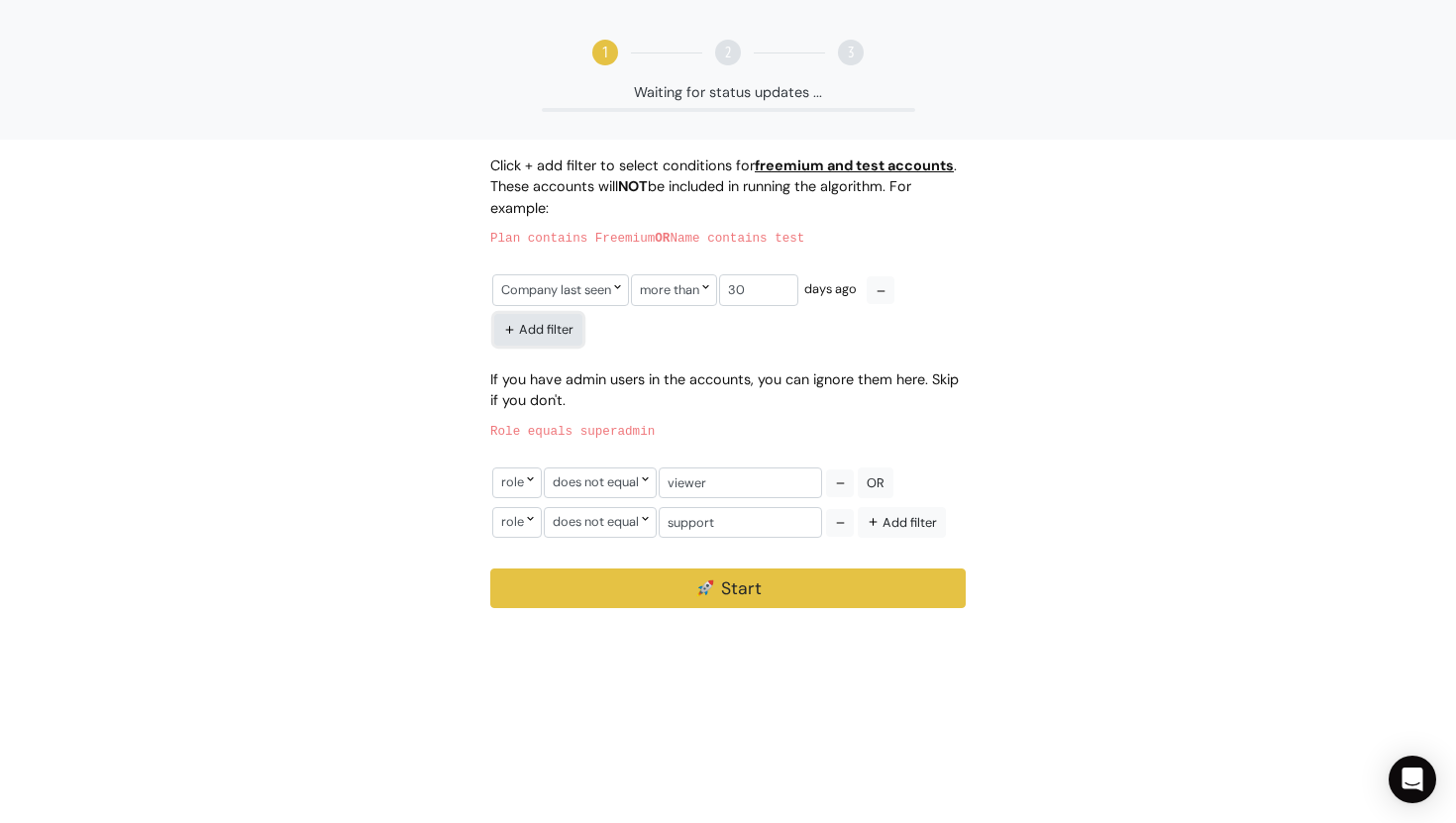 click on "Add filter" at bounding box center [538, 329] 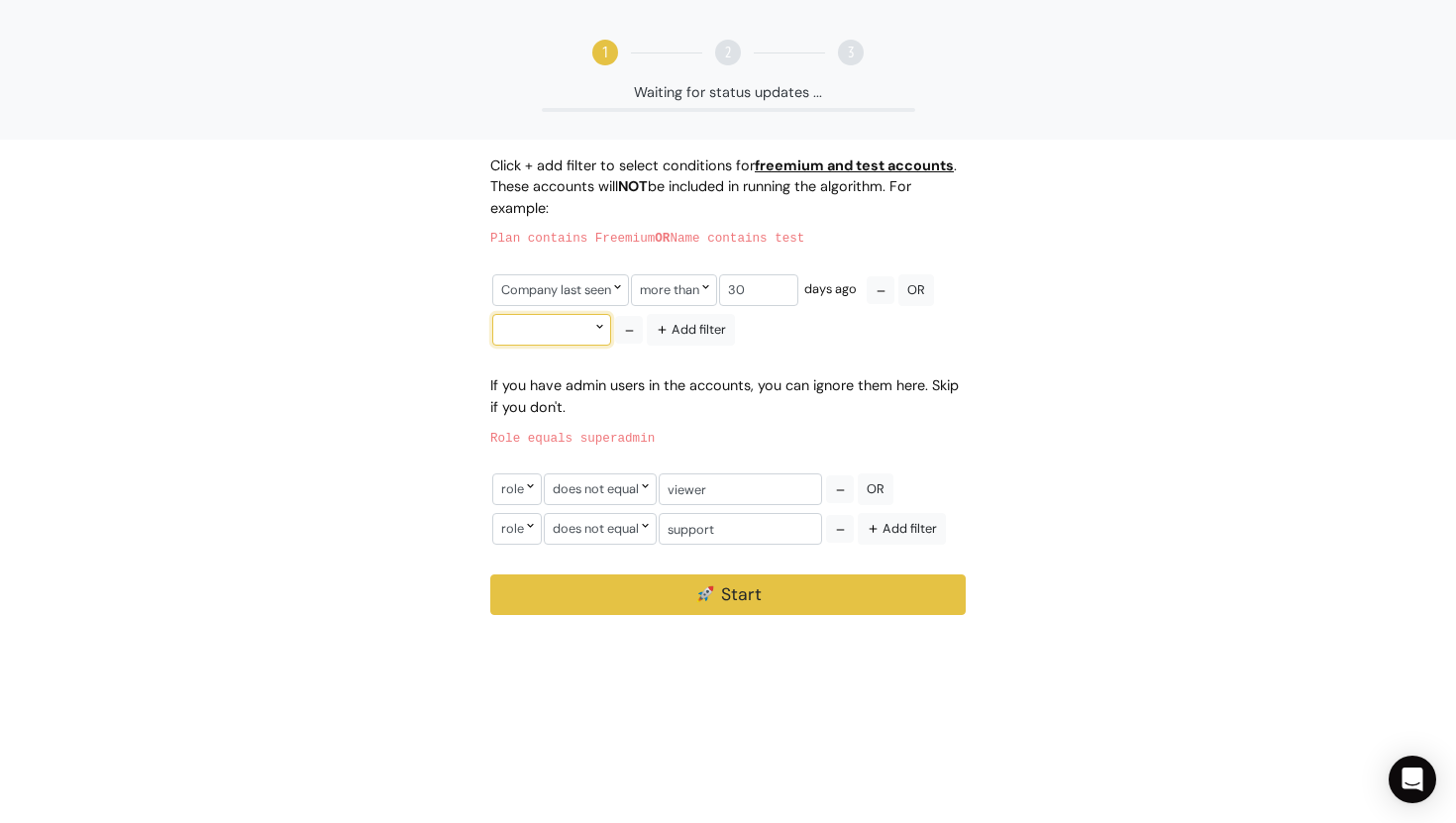 click at bounding box center (552, 329) 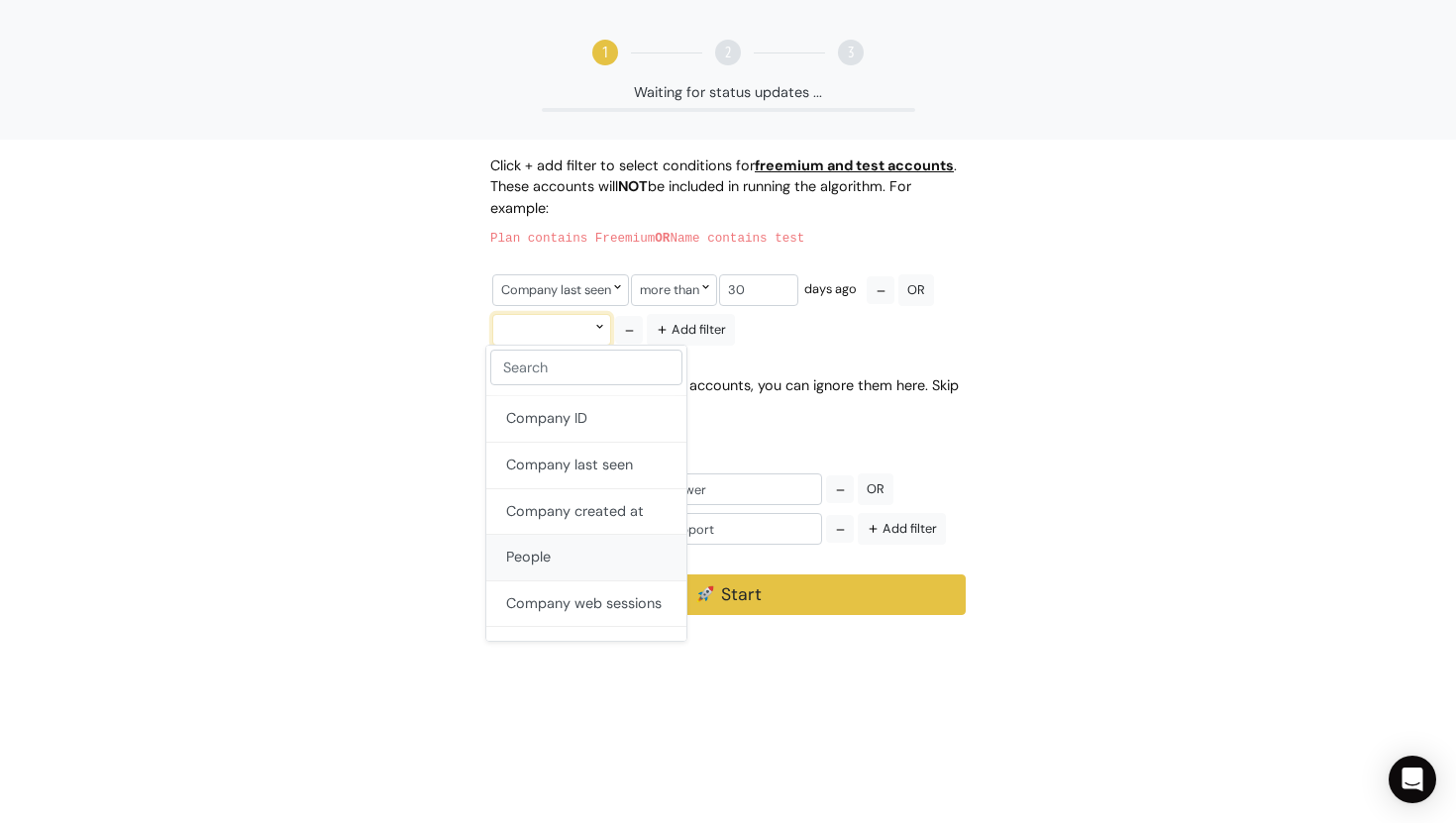 scroll, scrollTop: 77, scrollLeft: 0, axis: vertical 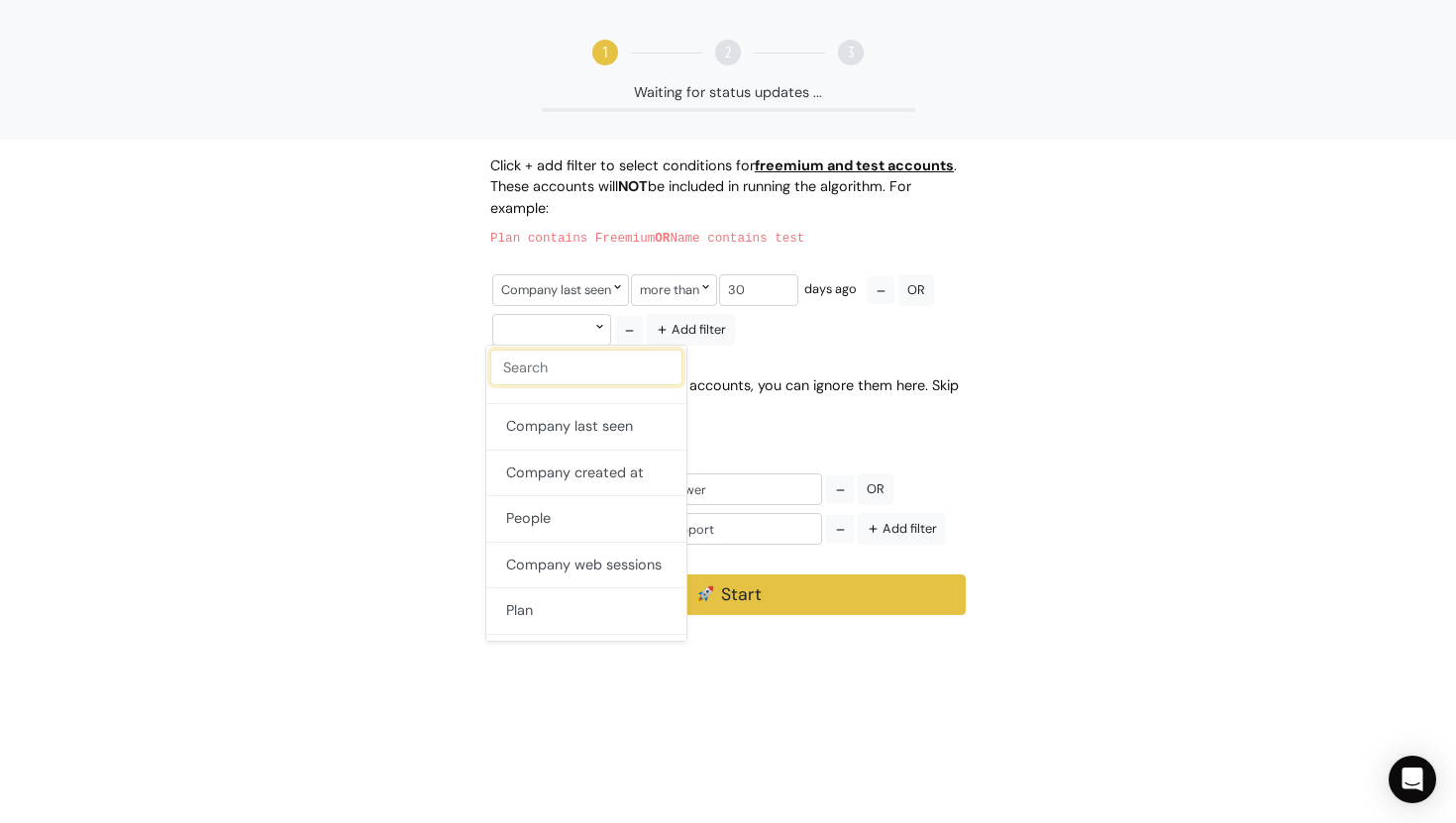 click at bounding box center [586, 367] 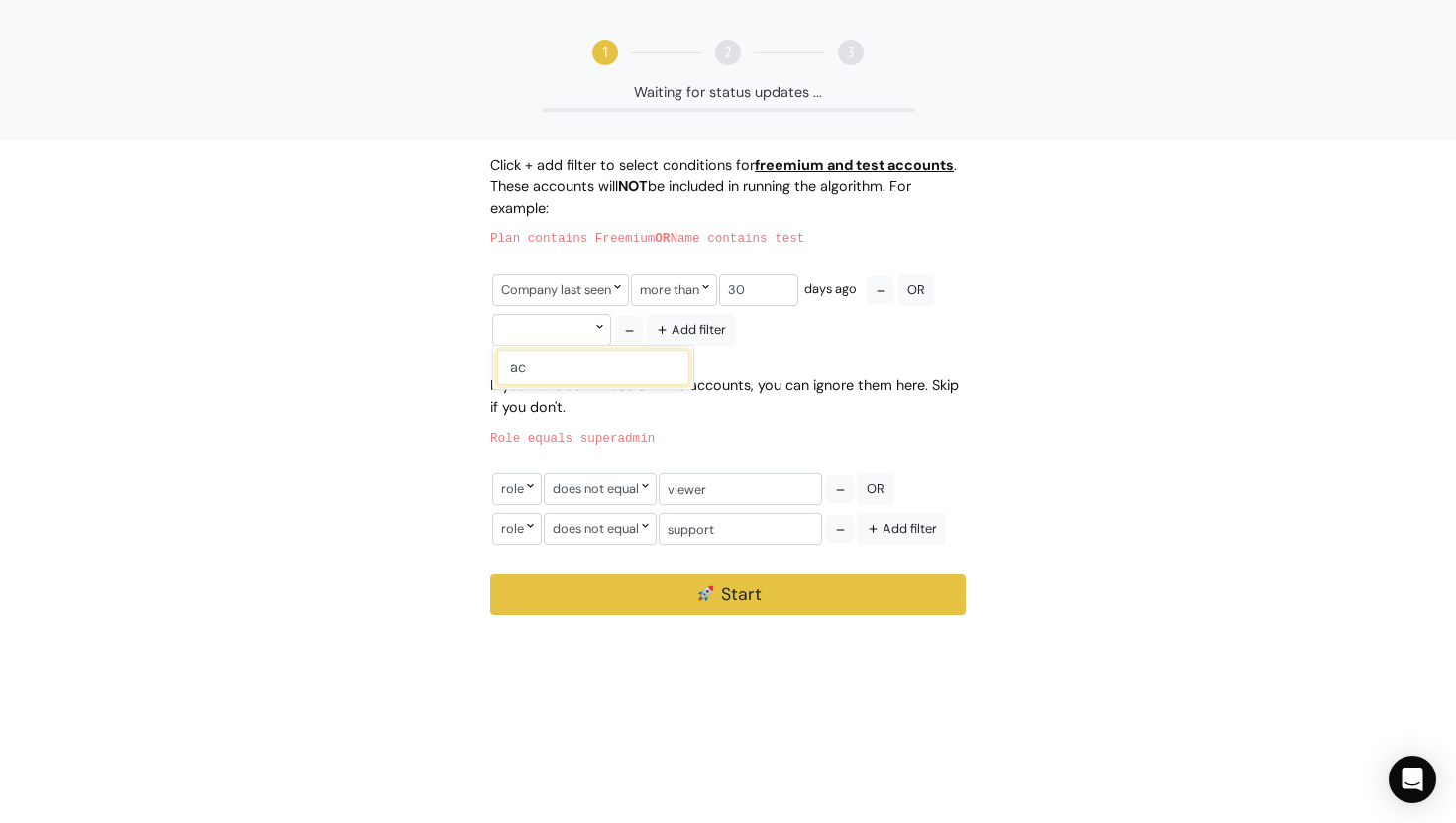 scroll, scrollTop: 0, scrollLeft: 0, axis: both 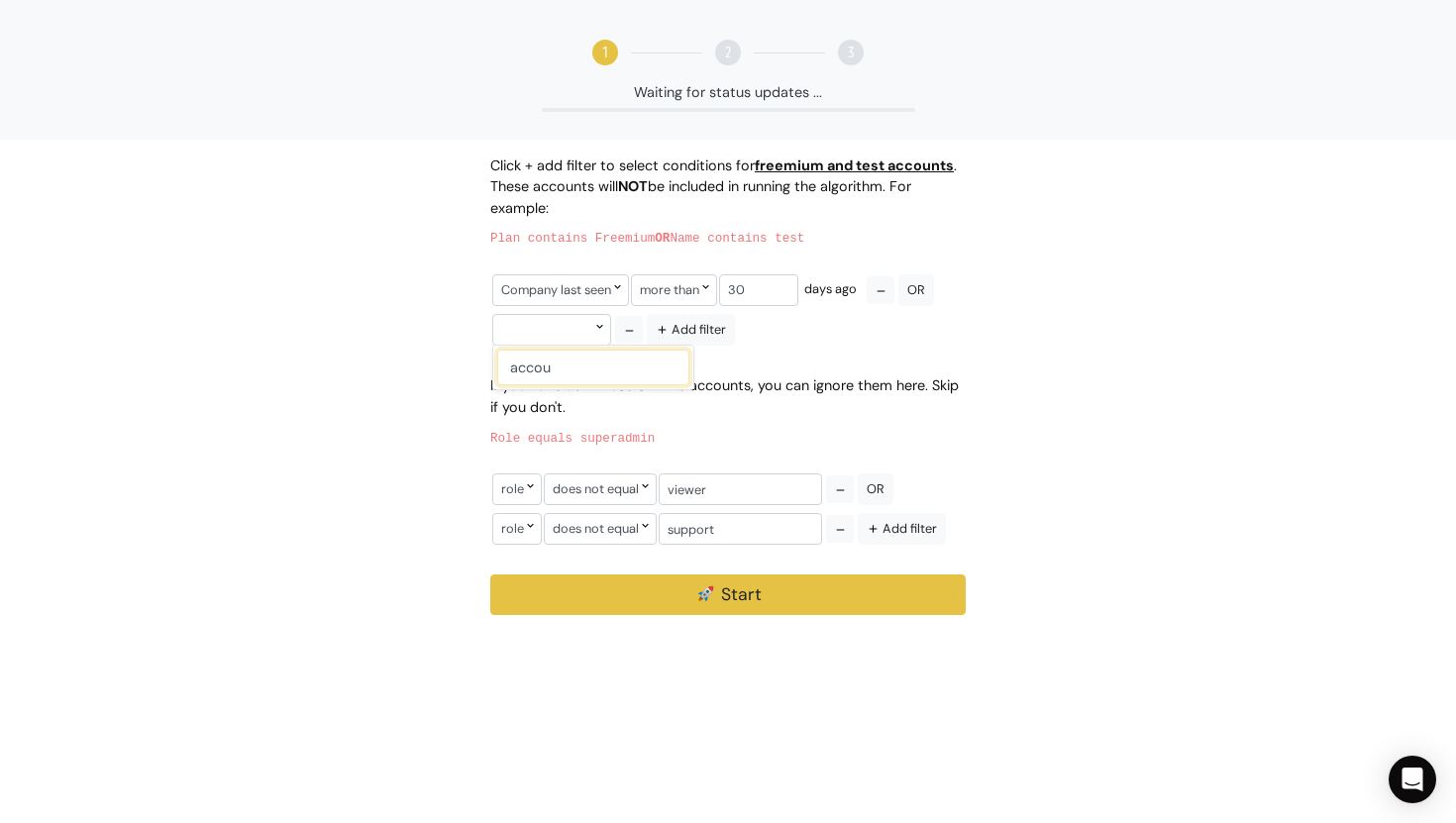 type on "accout" 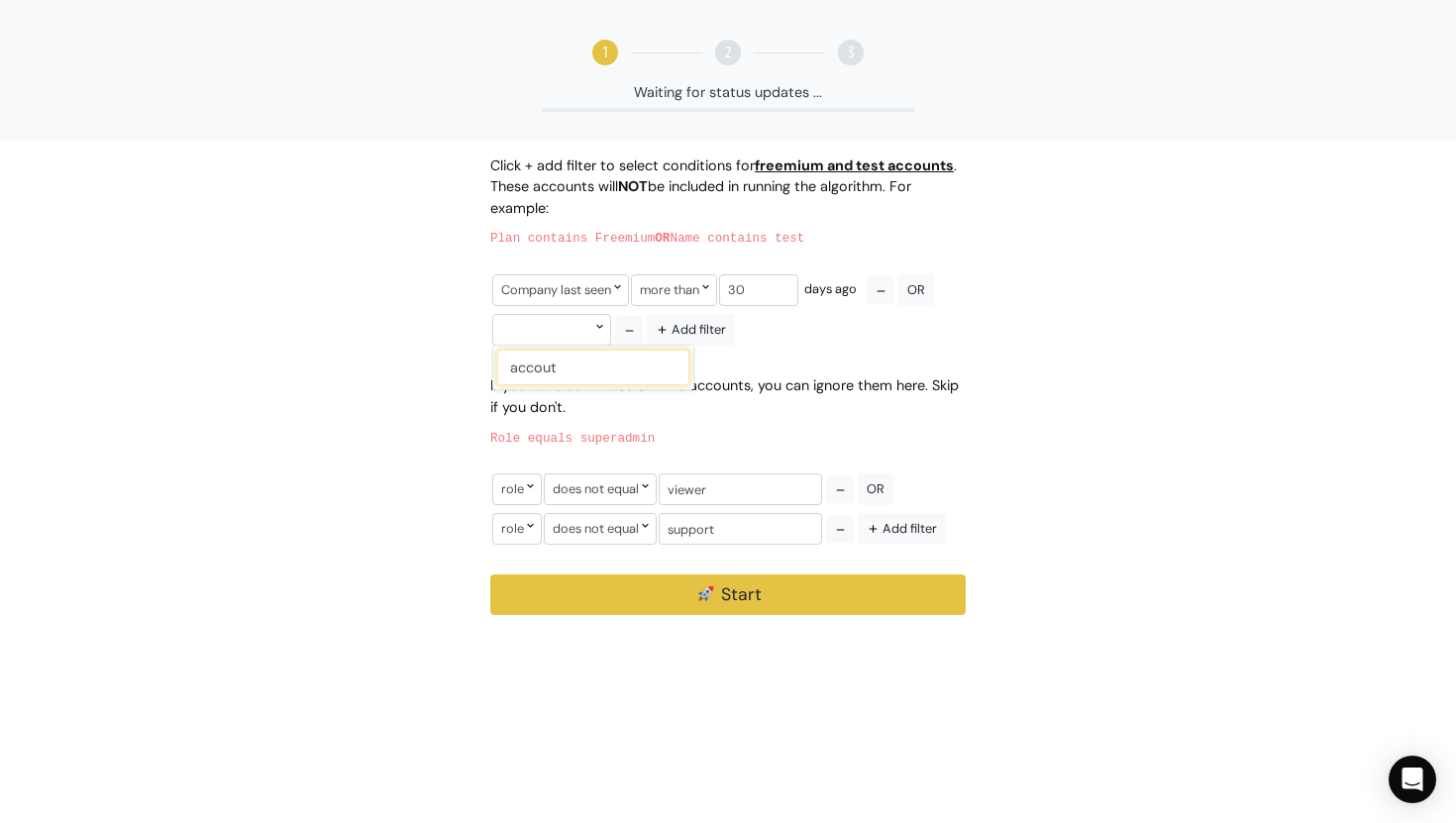 click on "accout" at bounding box center [593, 367] 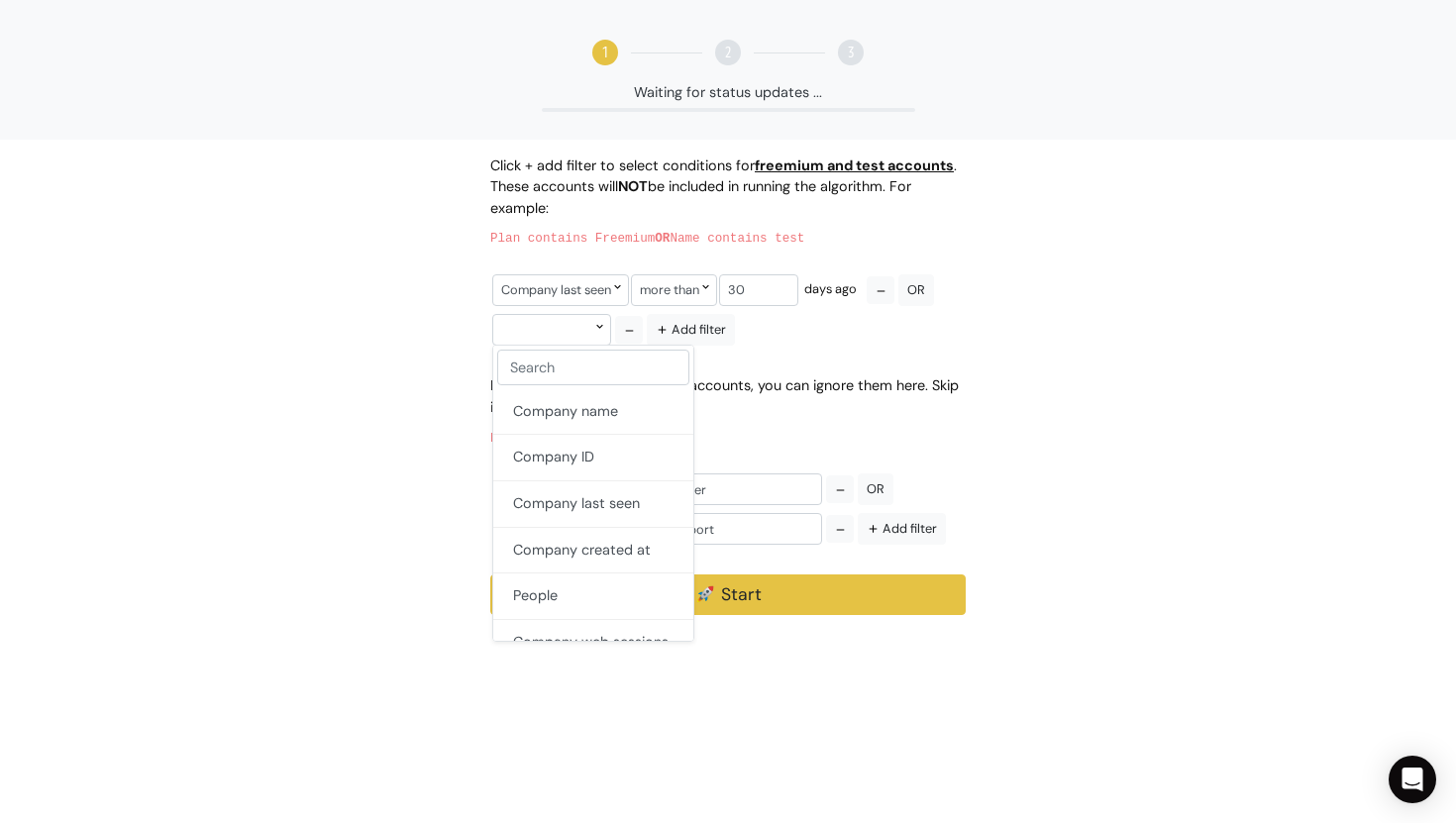 click on "1
2
3
Waiting for status updates ...
NaN %
We currently support computing customer health only, no lead scores yet(i.e. for apps that offer freemium plan, and try to convert users into paid customers).
Customer Health
Lead Score
Click + add filter to select conditions for  freemium and test accounts . These accounts will  NOT
OR" at bounding box center [728, 307] 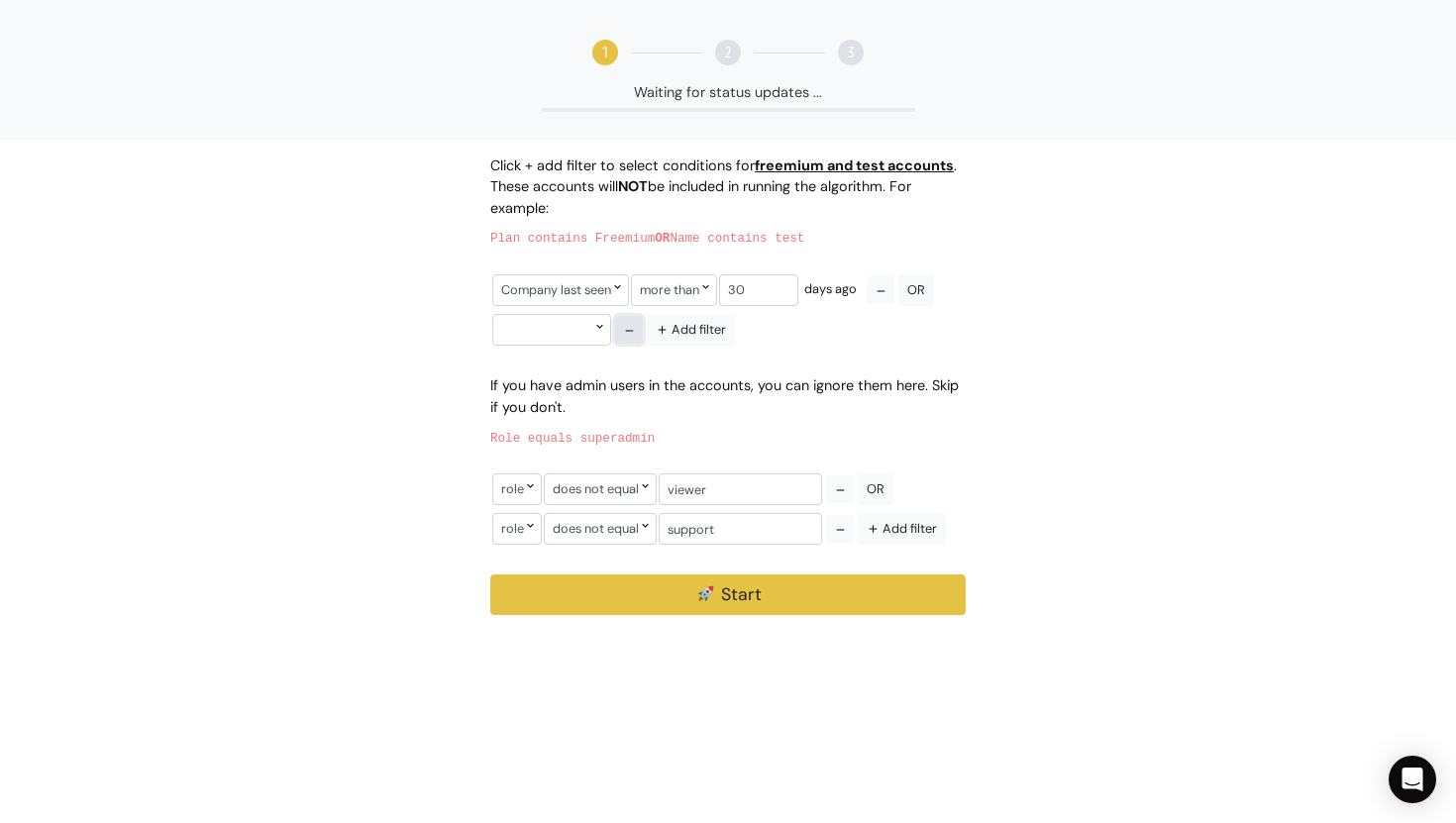 click at bounding box center [629, 330] 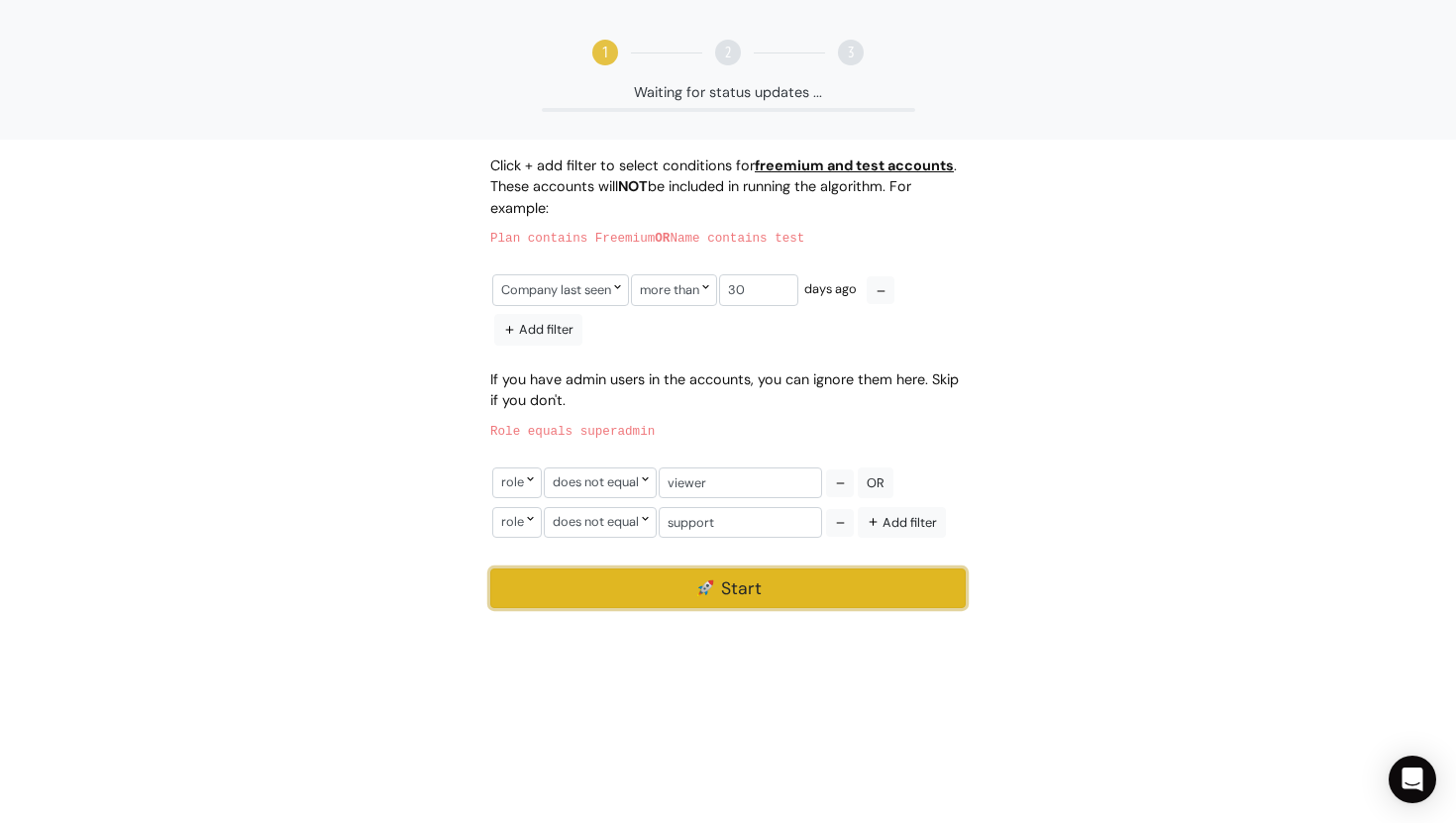 click on "🚀   Start" at bounding box center (728, 588) 